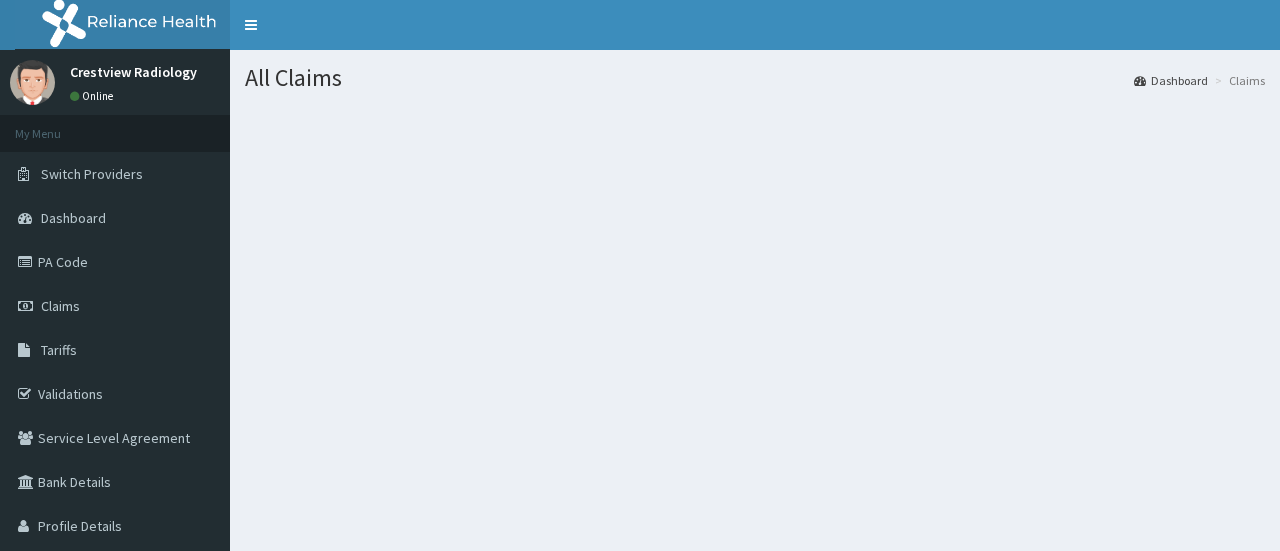 scroll, scrollTop: 0, scrollLeft: 0, axis: both 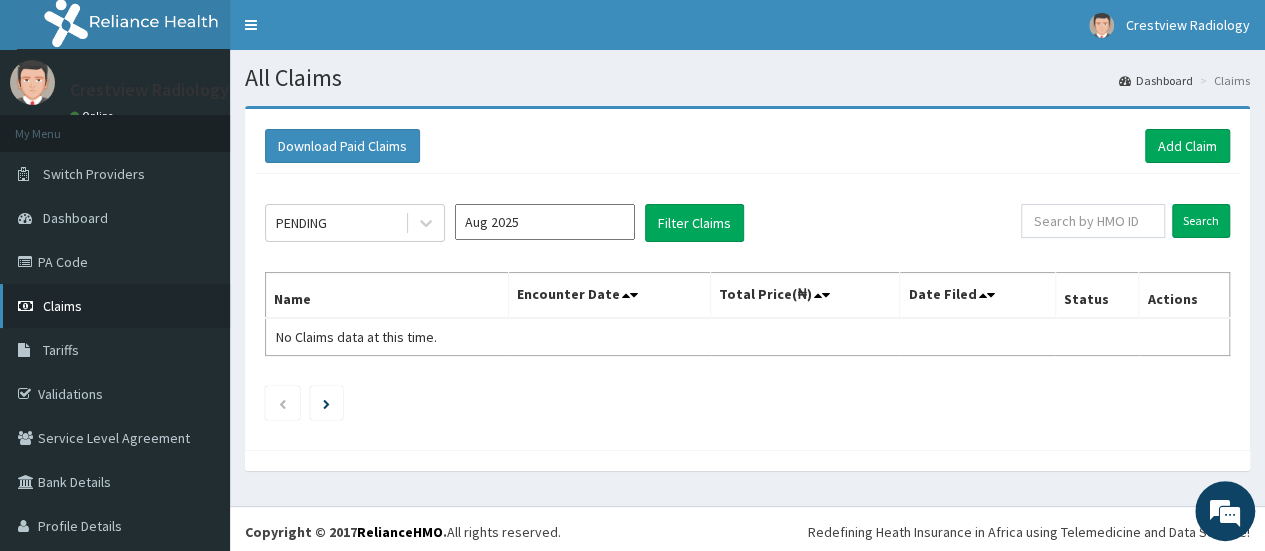 click on "Claims" at bounding box center (62, 306) 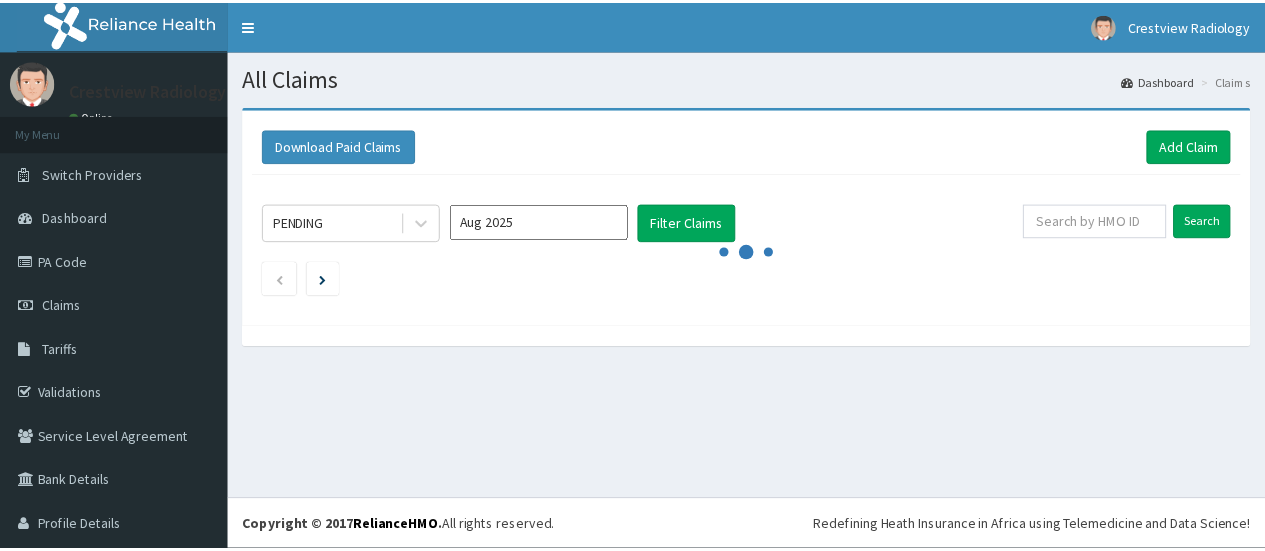 scroll, scrollTop: 0, scrollLeft: 0, axis: both 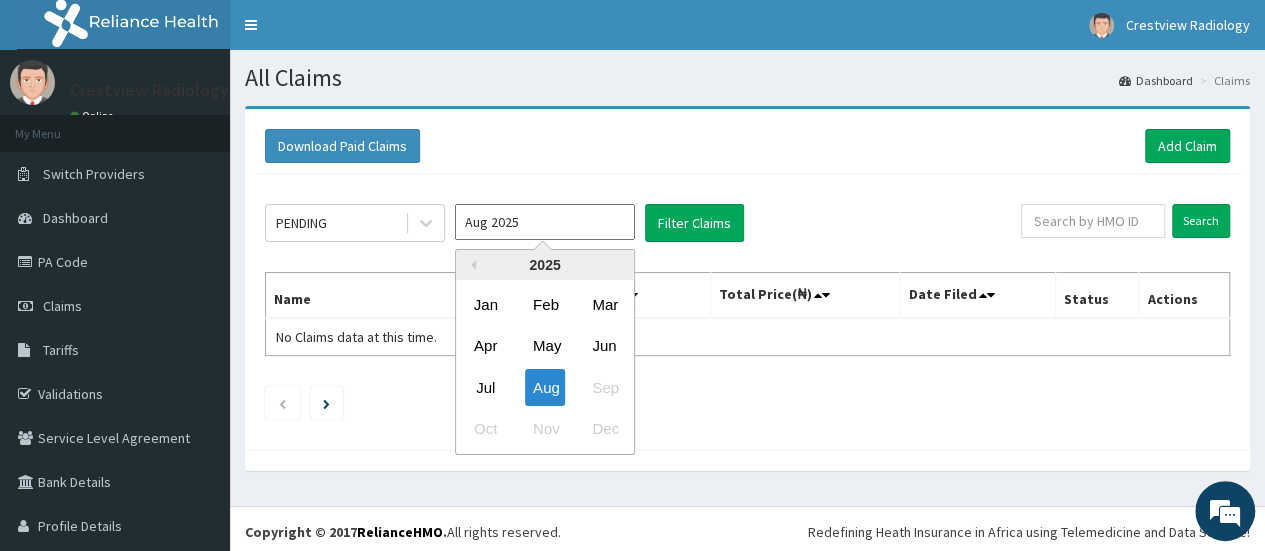click on "Aug 2025" at bounding box center (545, 222) 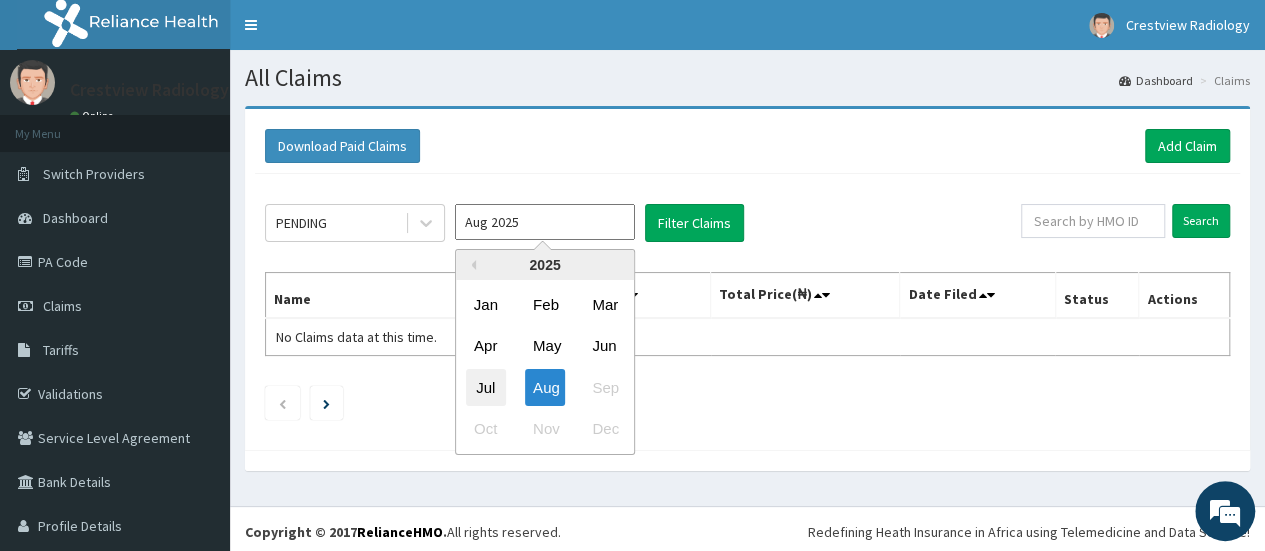 click on "Jul" at bounding box center (486, 387) 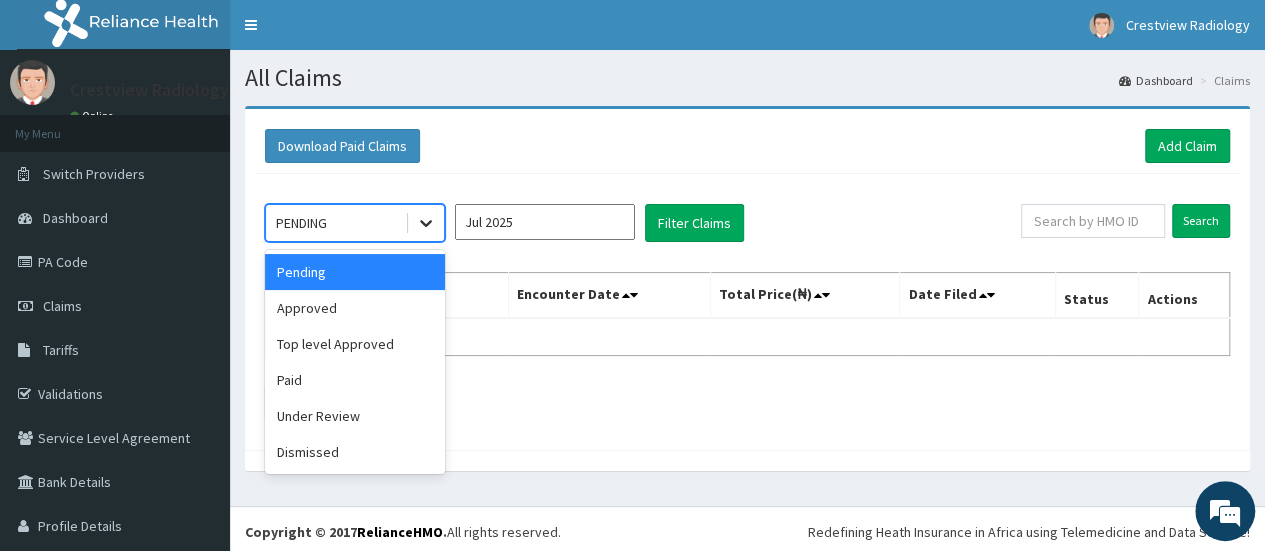 click 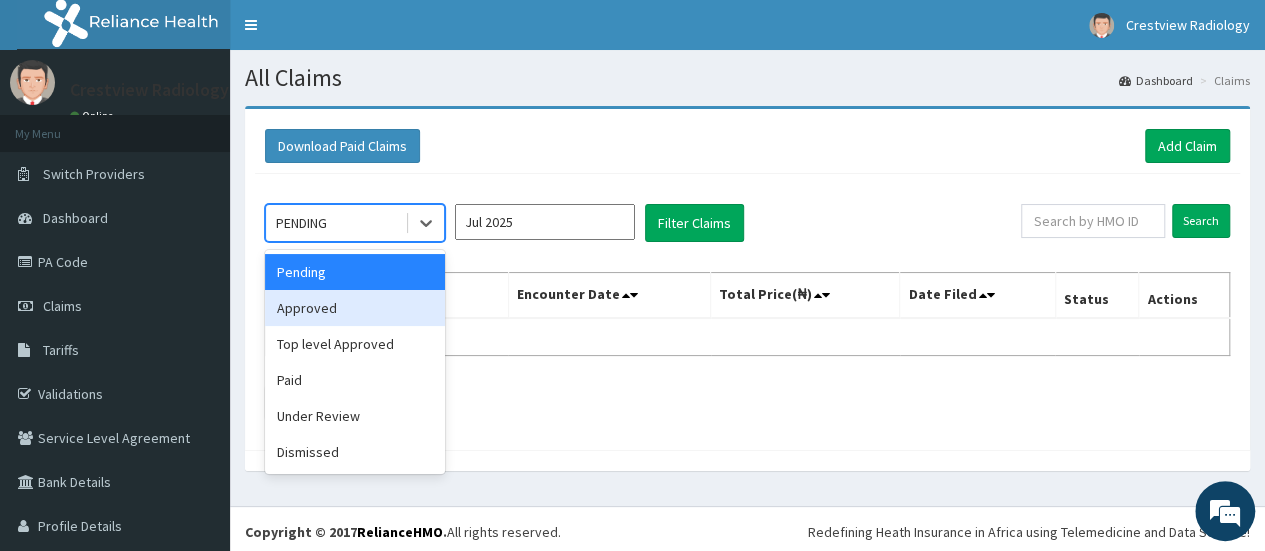 click on "Approved" at bounding box center [355, 308] 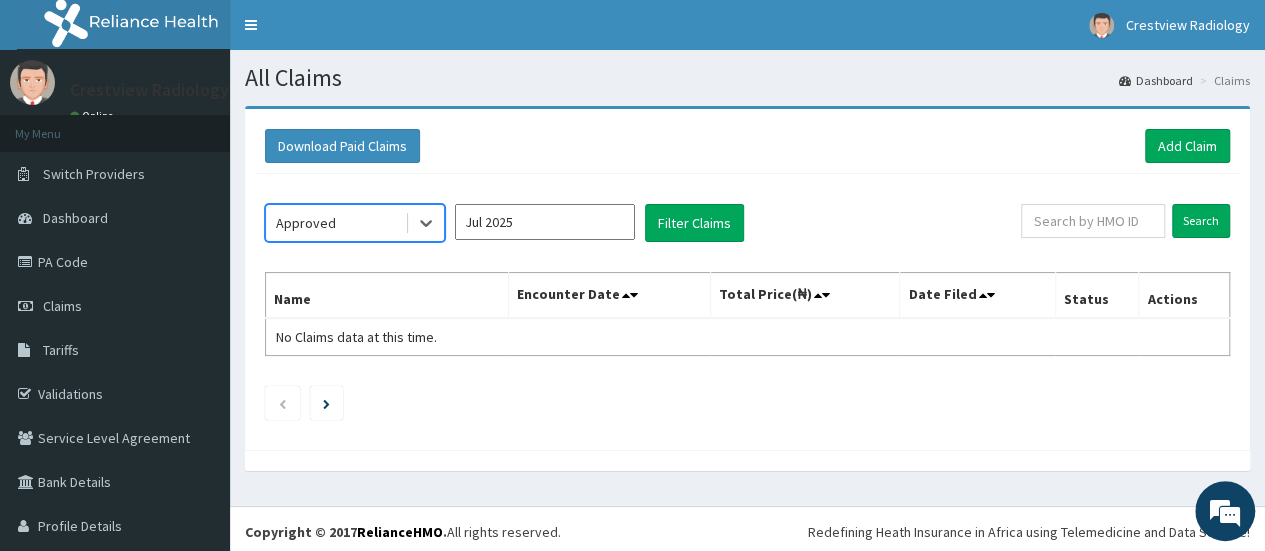 scroll, scrollTop: 0, scrollLeft: 0, axis: both 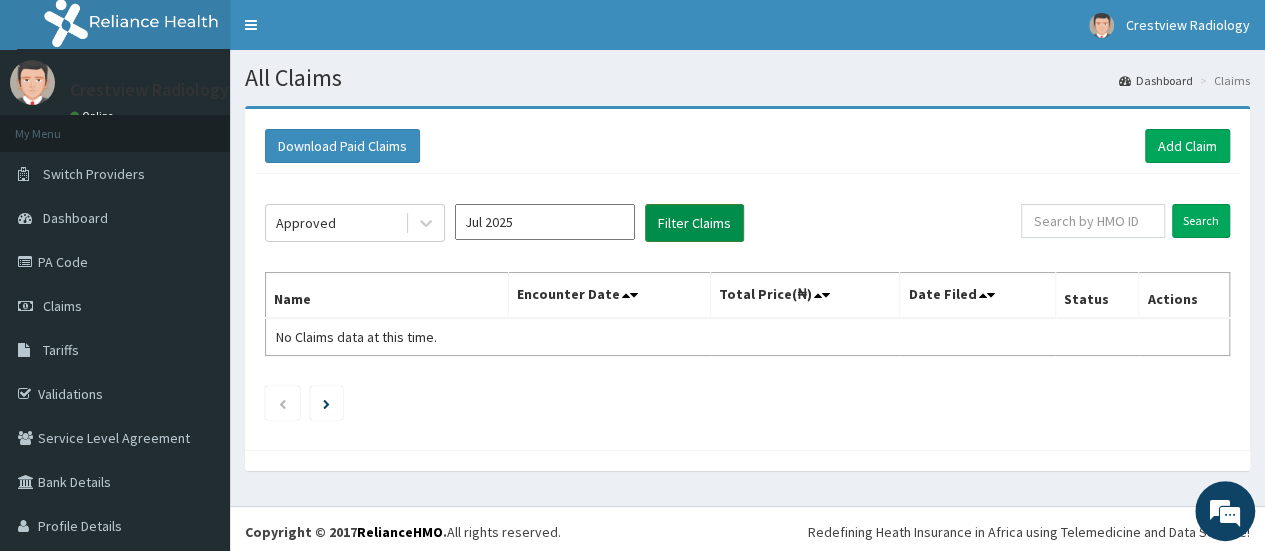 click on "Filter Claims" at bounding box center (694, 223) 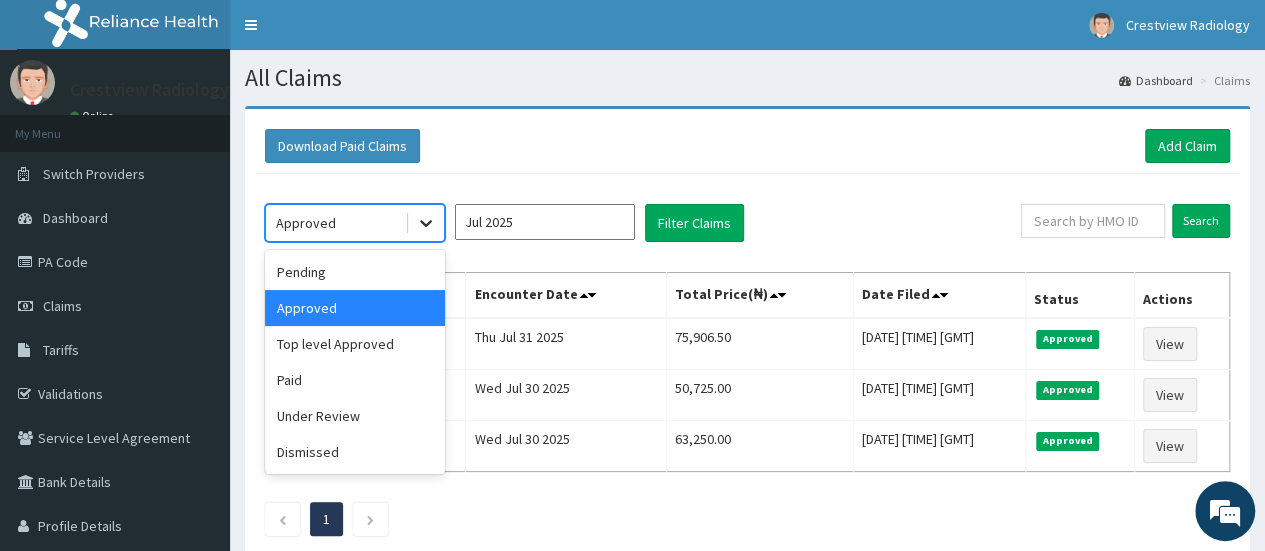 click 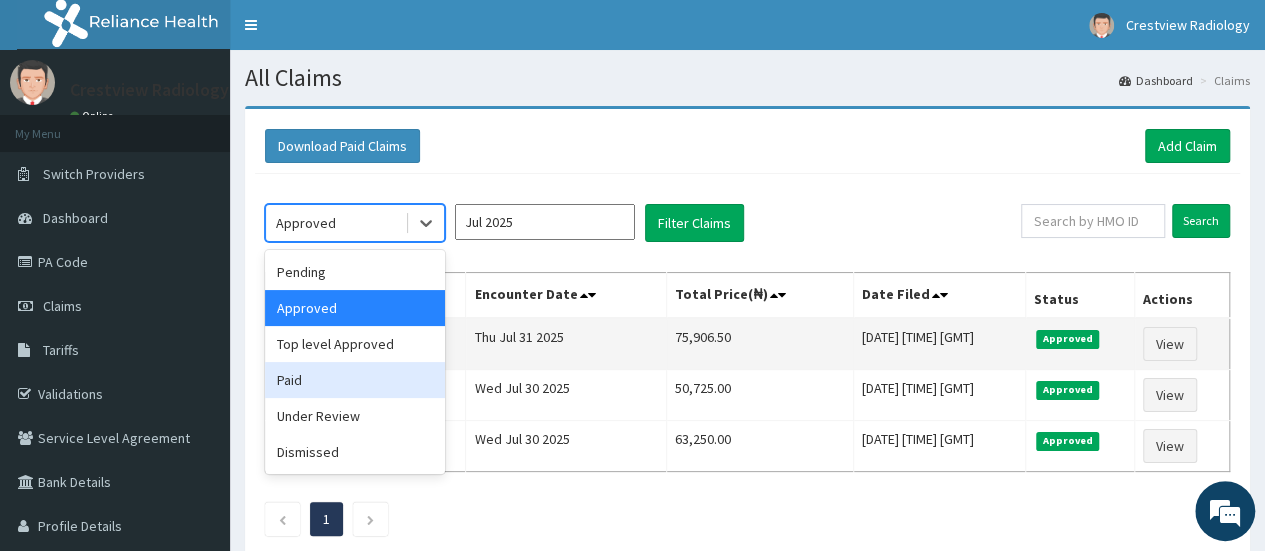 drag, startPoint x: 348, startPoint y: 386, endPoint x: 425, endPoint y: 339, distance: 90.21086 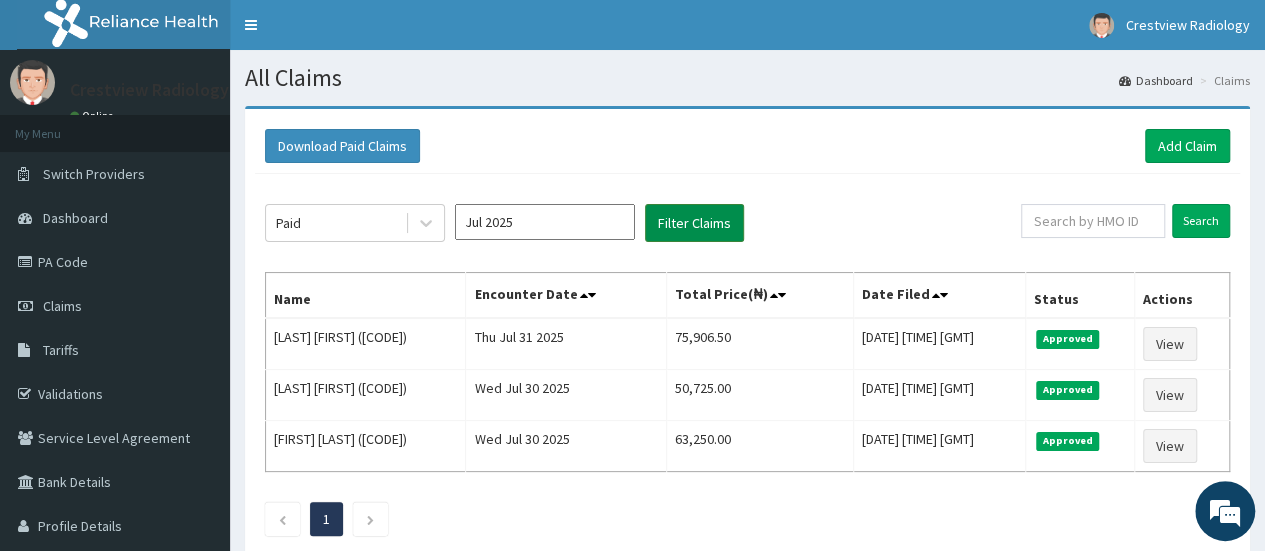 click on "Filter Claims" at bounding box center (694, 223) 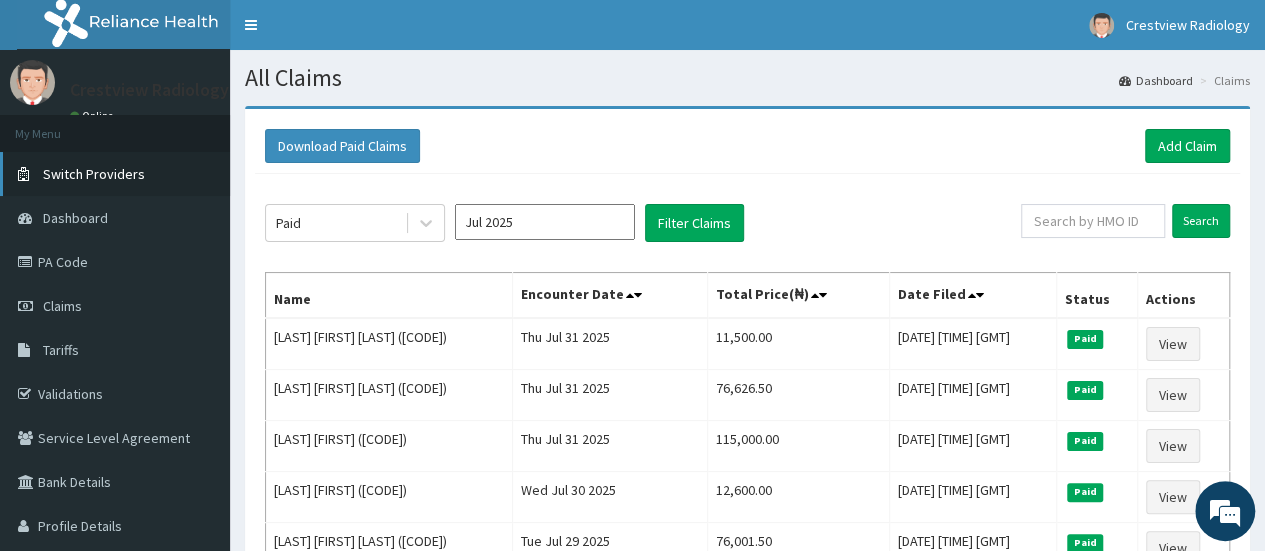 click on "Switch Providers" at bounding box center (94, 174) 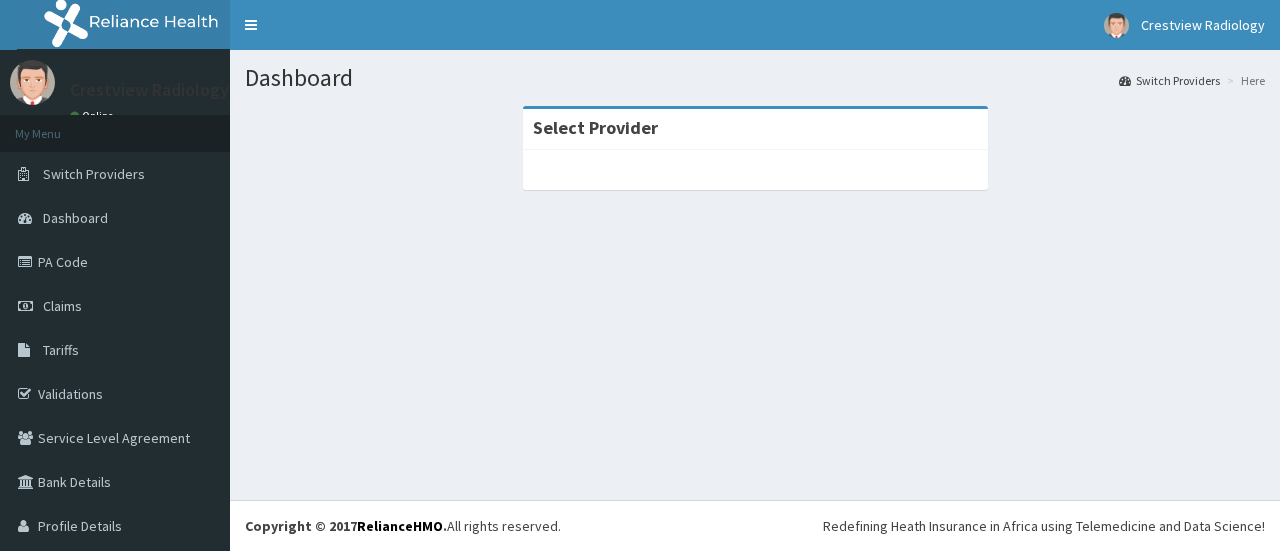 scroll, scrollTop: 0, scrollLeft: 0, axis: both 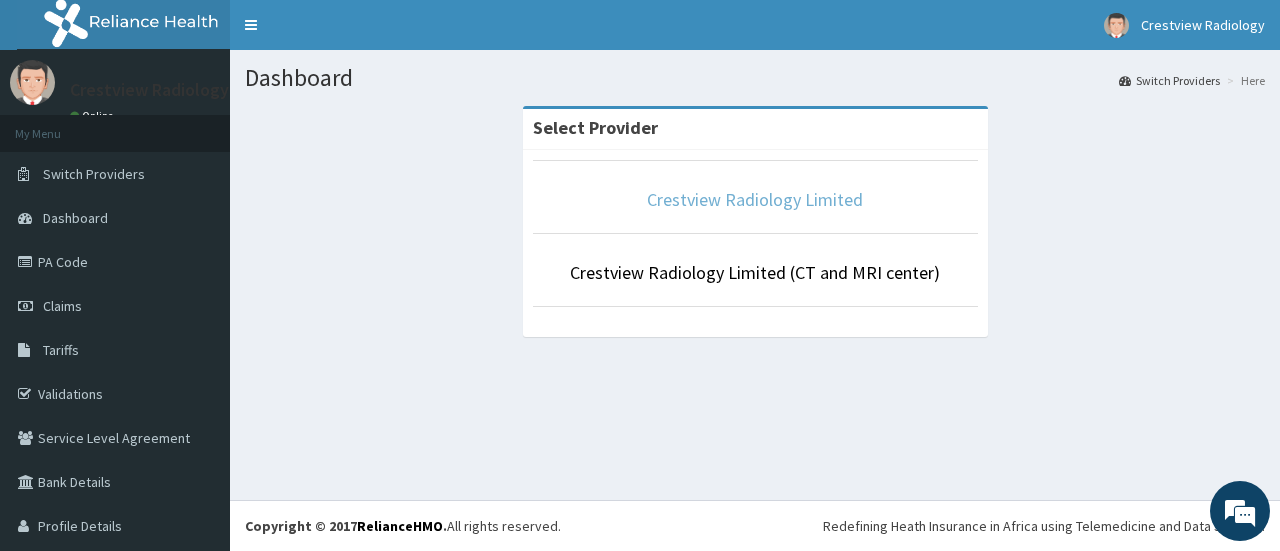 click on "Crestview Radiology Limited" at bounding box center (755, 199) 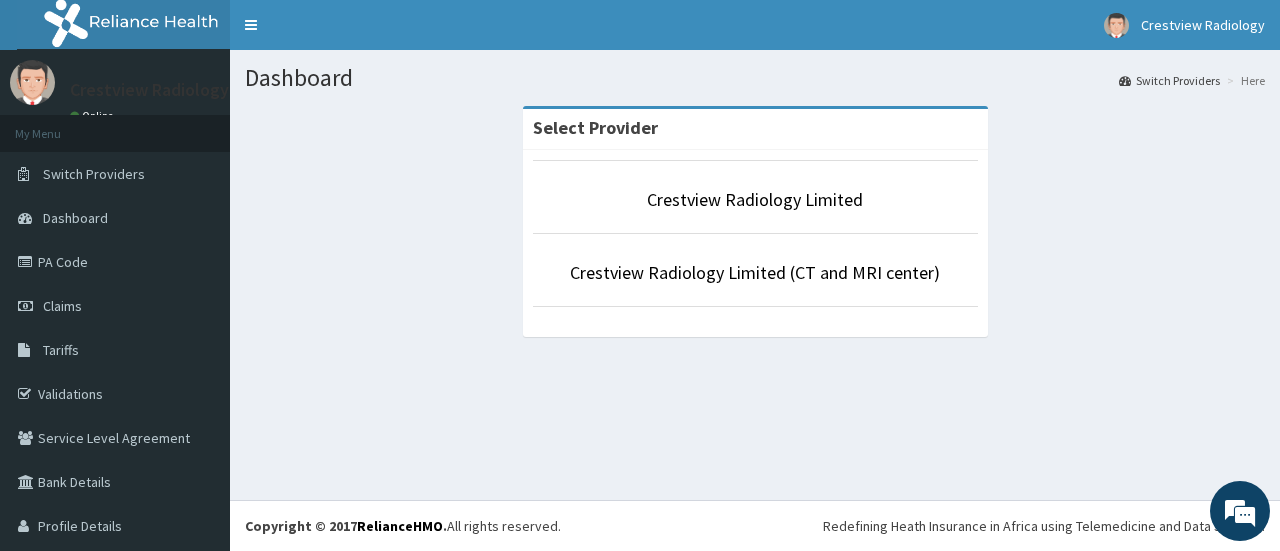 scroll, scrollTop: 0, scrollLeft: 0, axis: both 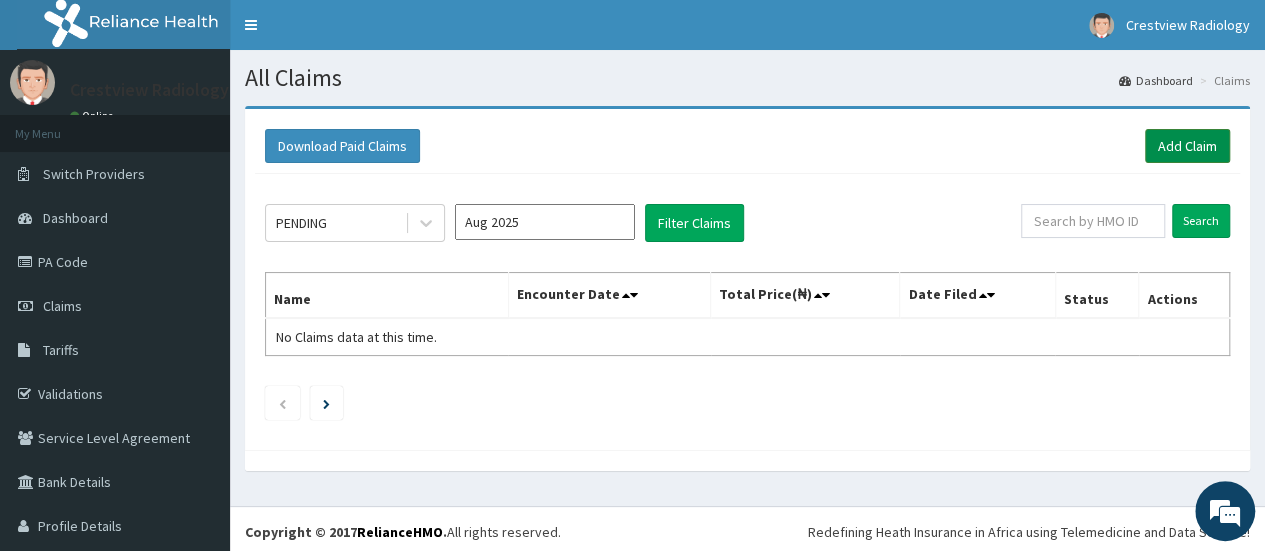 click on "Add Claim" at bounding box center [1187, 146] 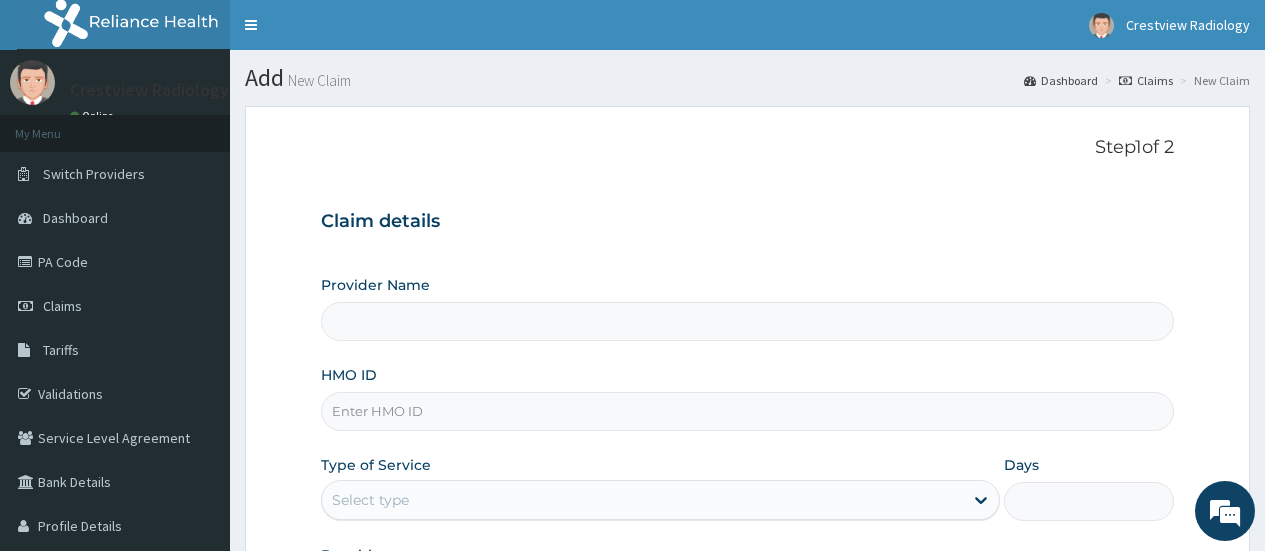 scroll, scrollTop: 0, scrollLeft: 0, axis: both 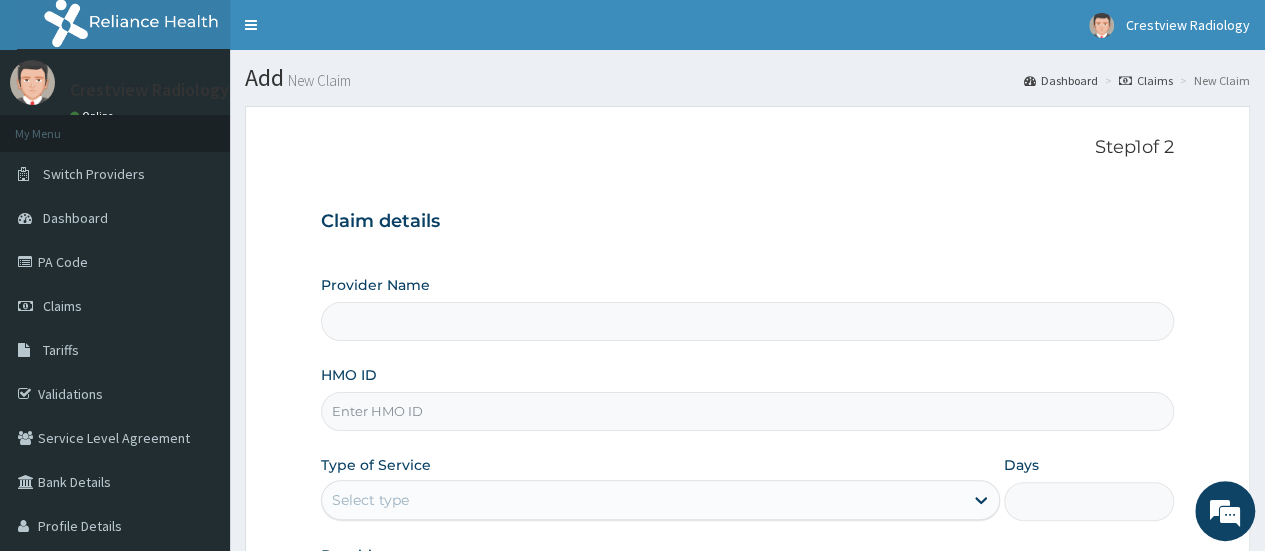 type on "Crestview Radiology Limited" 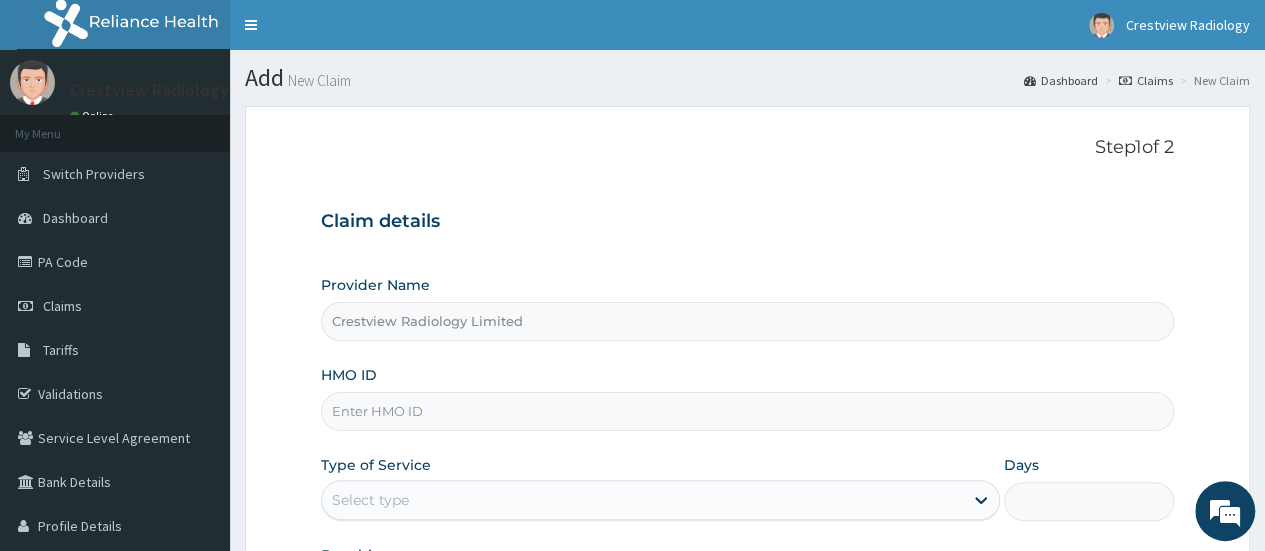 paste on "ham/10088/a" 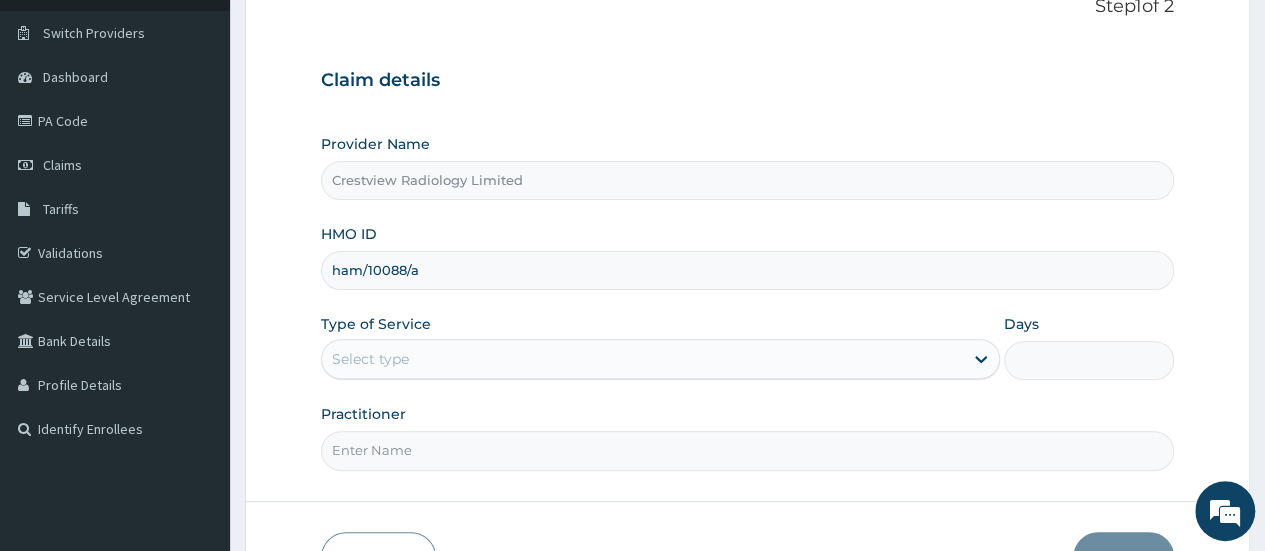 scroll, scrollTop: 266, scrollLeft: 0, axis: vertical 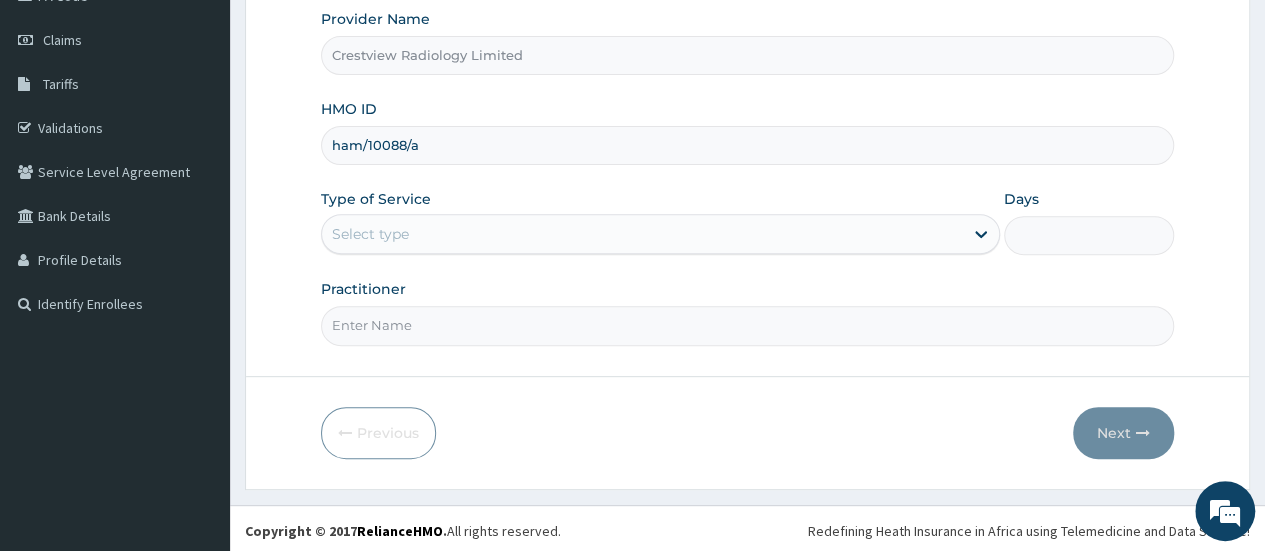 type on "ham/10088/a" 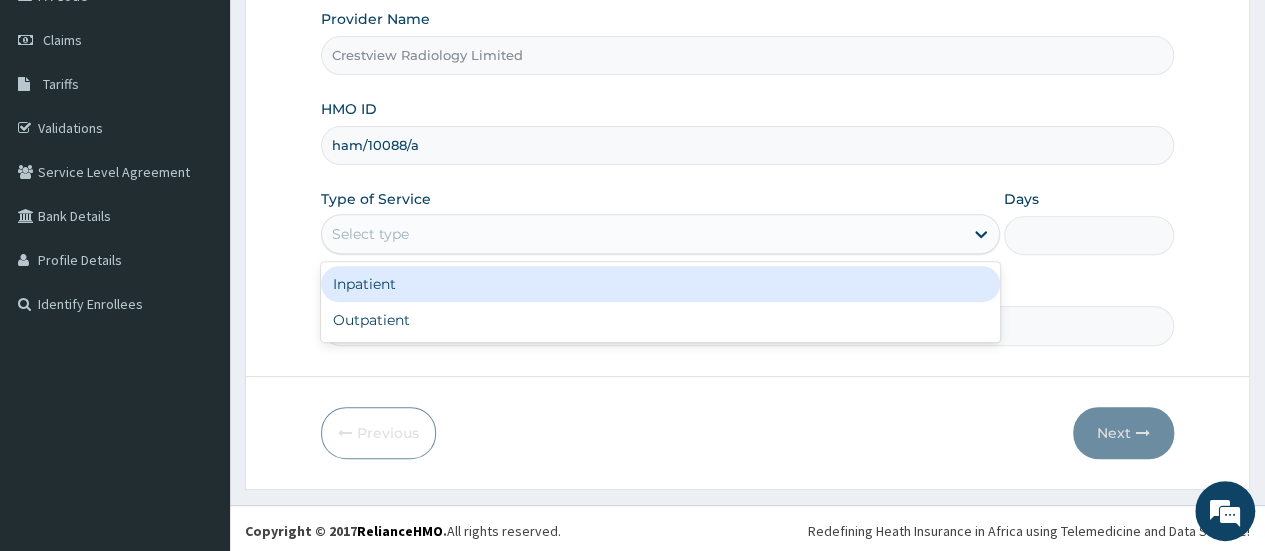 drag, startPoint x: 489, startPoint y: 239, endPoint x: 474, endPoint y: 250, distance: 18.601076 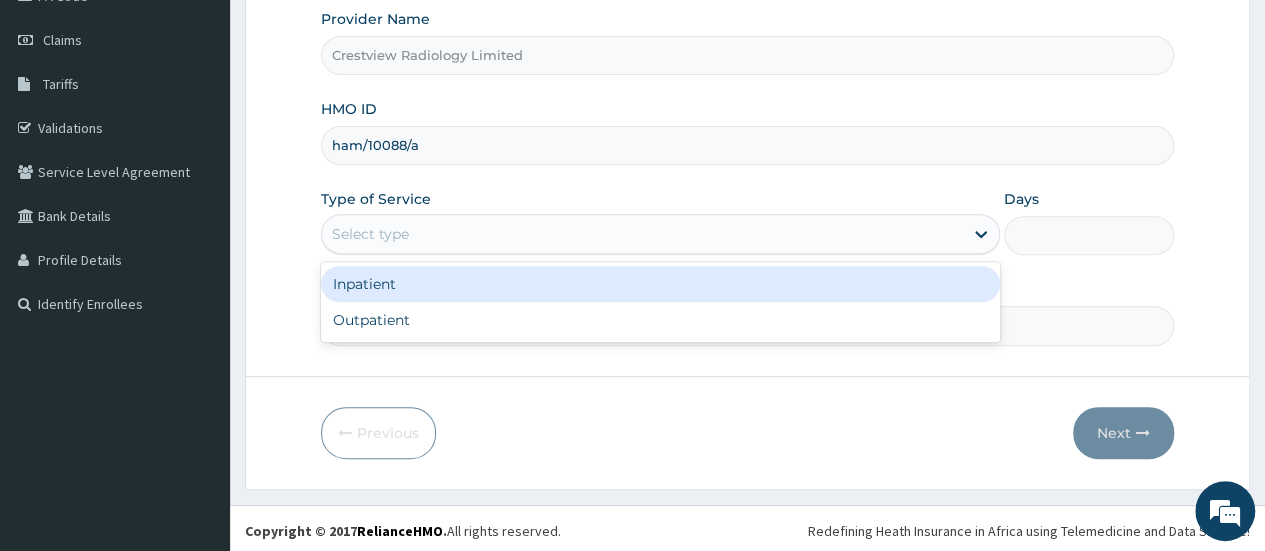 click on "Select type" at bounding box center [642, 234] 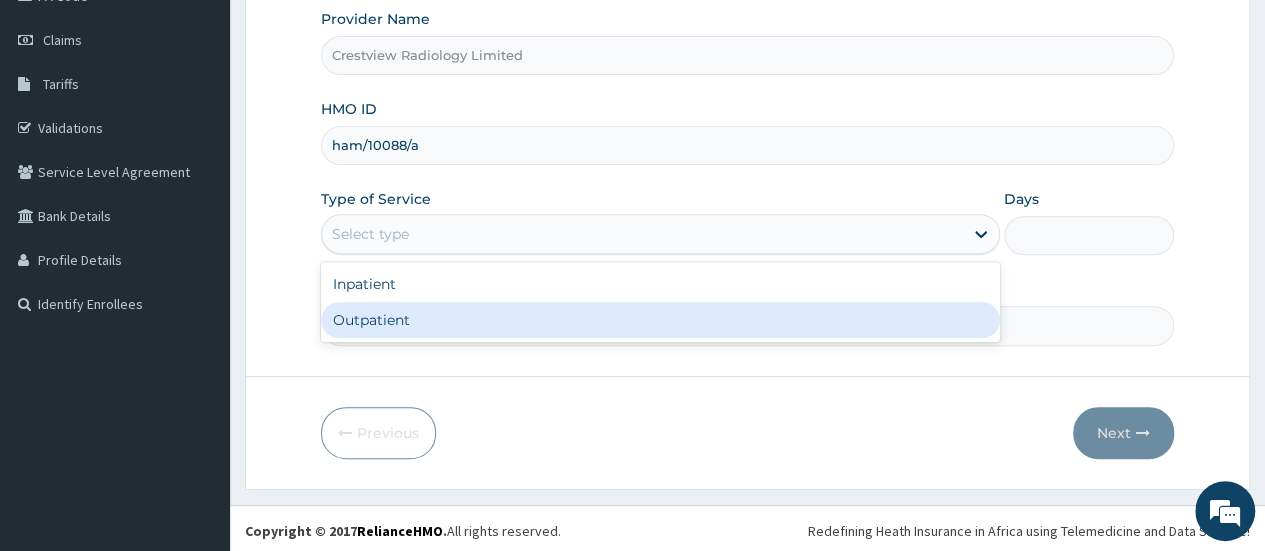 click on "Outpatient" at bounding box center [660, 320] 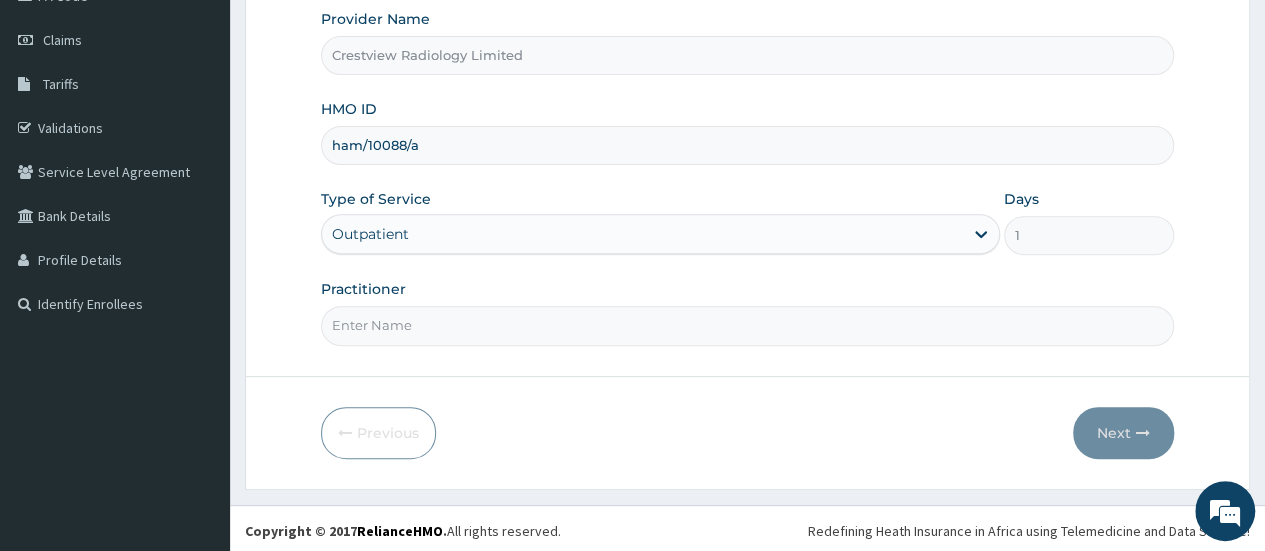 click on "Practitioner" at bounding box center (747, 325) 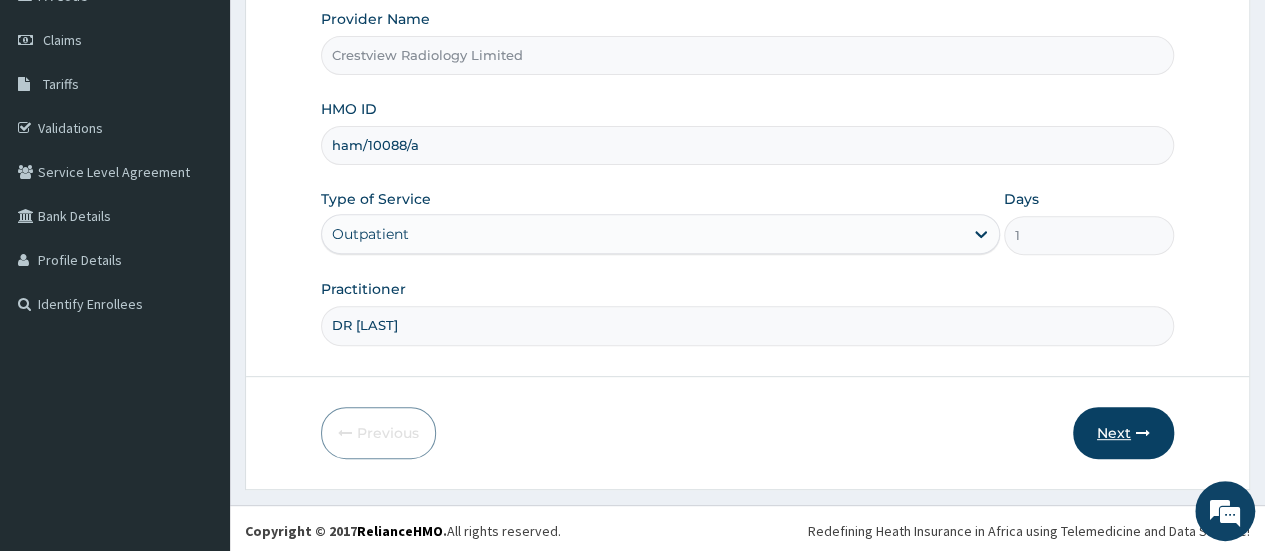 click on "Next" at bounding box center (1123, 433) 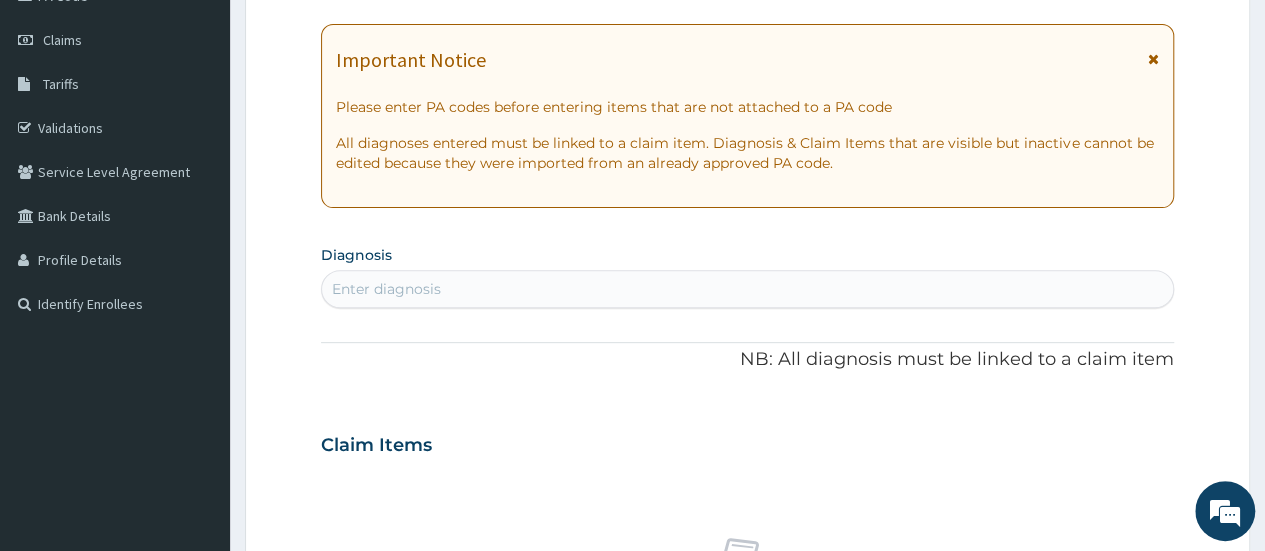 scroll, scrollTop: 0, scrollLeft: 0, axis: both 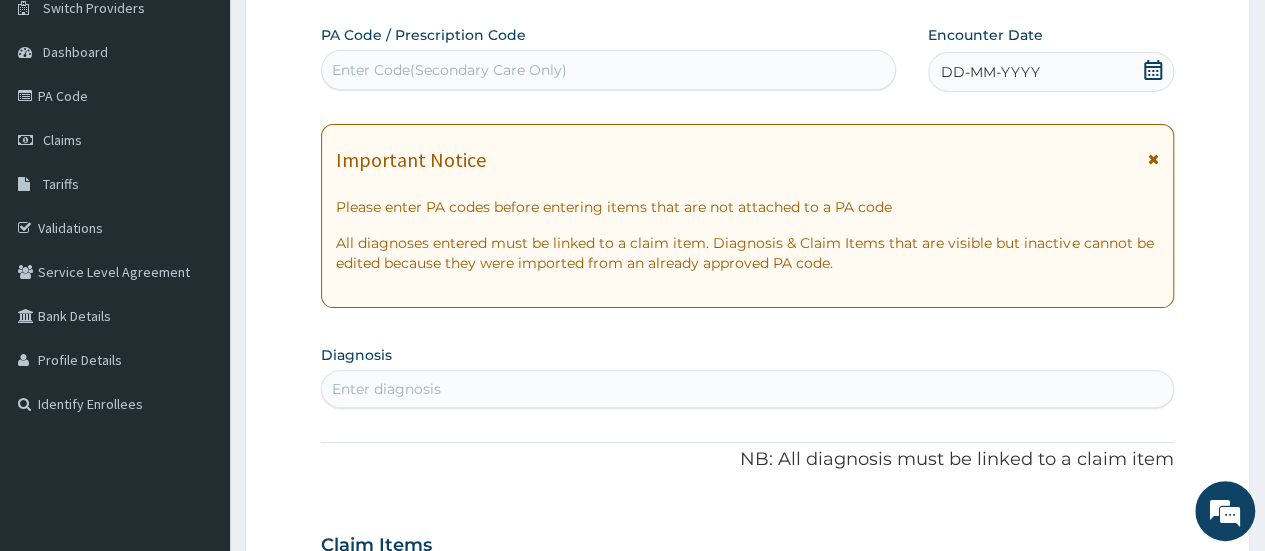 click on "Enter Code(Secondary Care Only)" at bounding box center (608, 70) 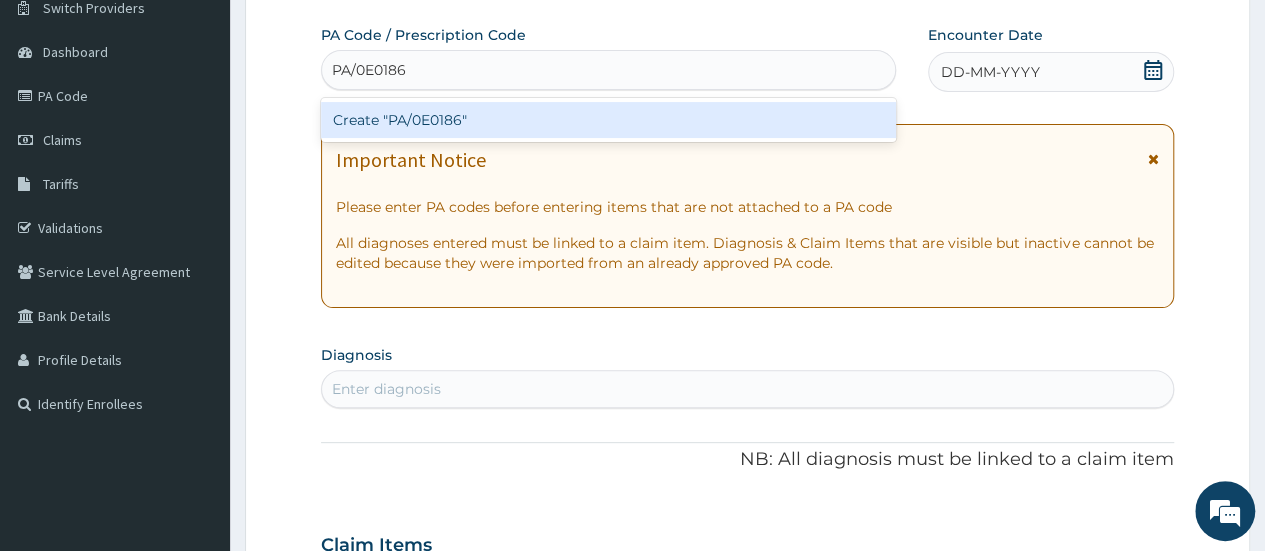 click on "Create "PA/0E0186"" at bounding box center [608, 120] 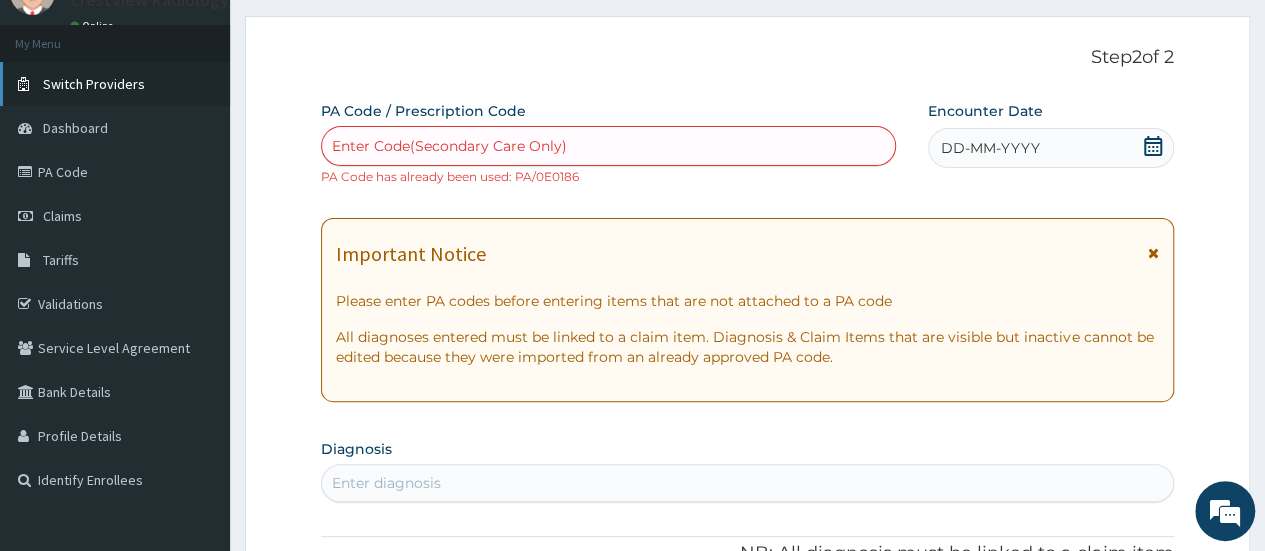 scroll, scrollTop: 0, scrollLeft: 0, axis: both 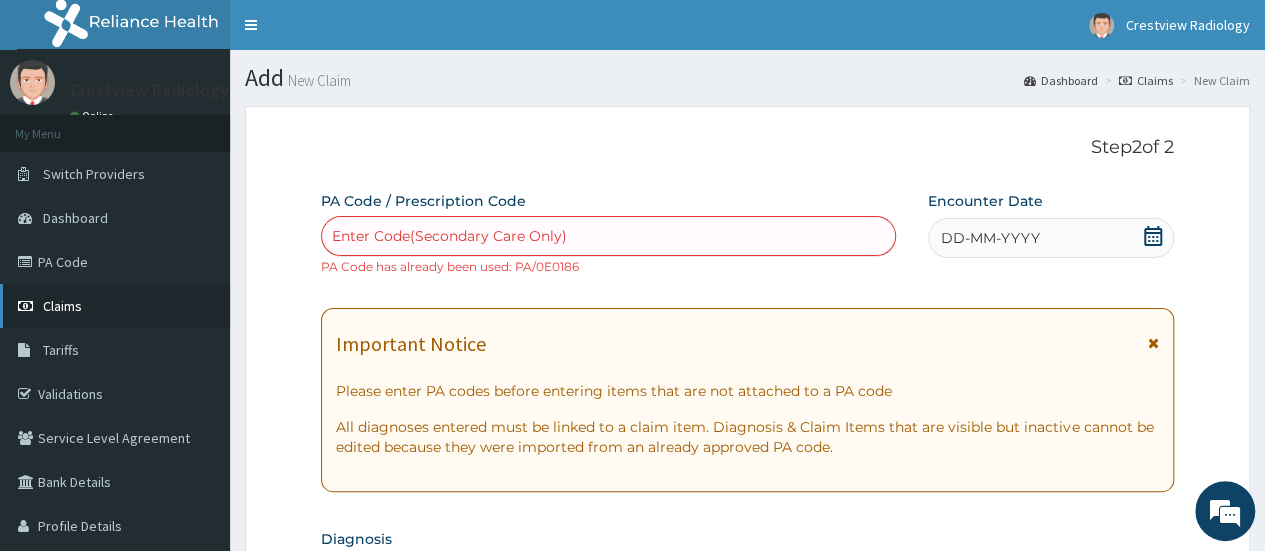 click on "Claims" at bounding box center [62, 306] 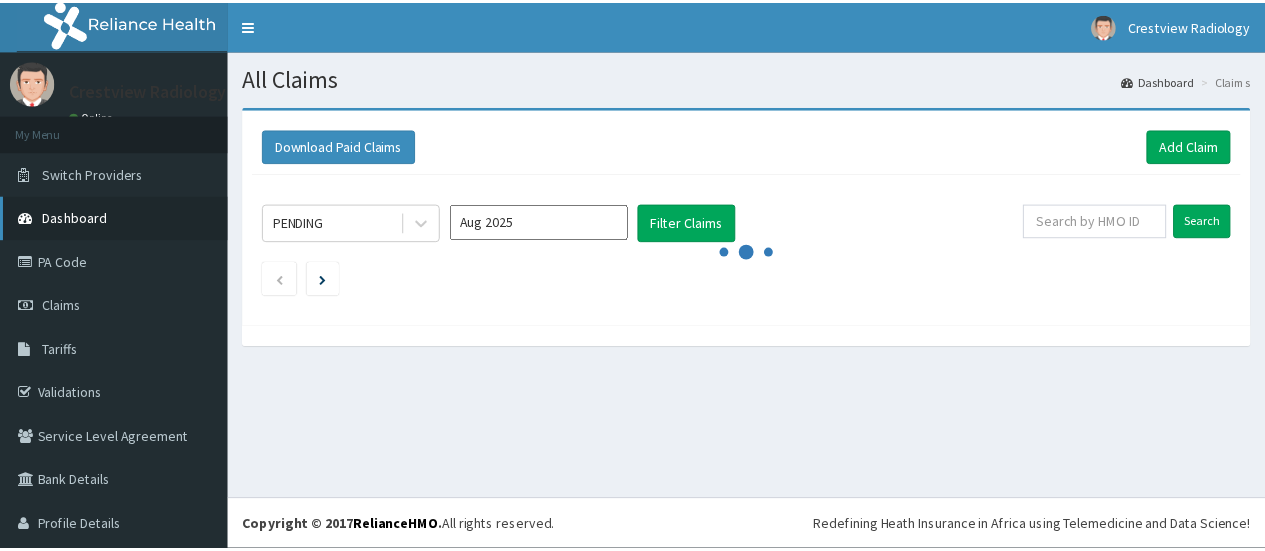 scroll, scrollTop: 0, scrollLeft: 0, axis: both 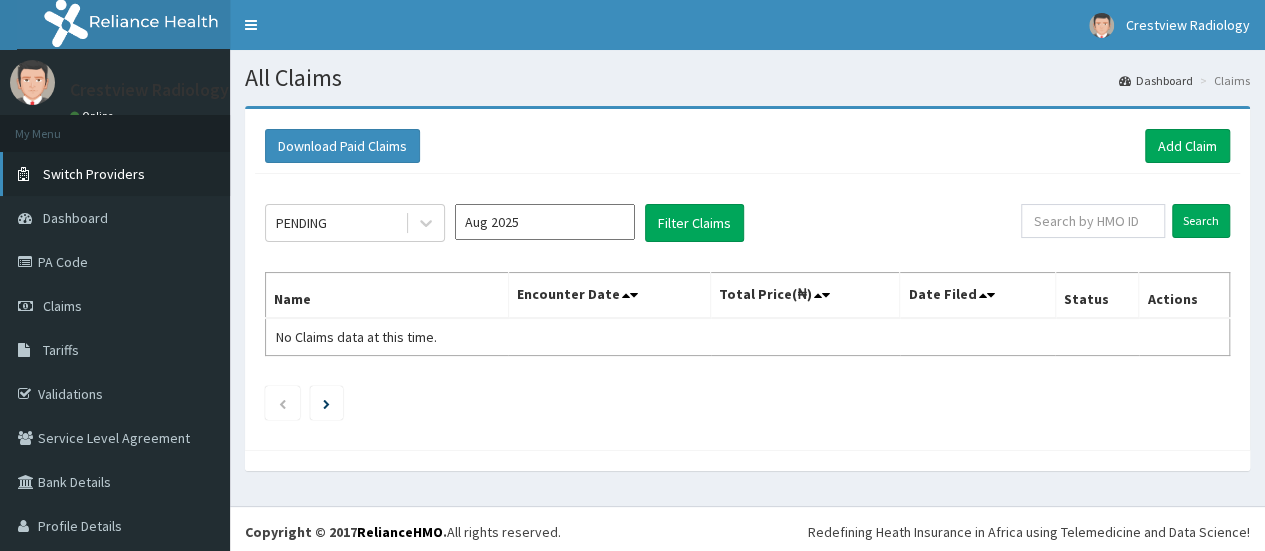 click on "Switch Providers" at bounding box center [94, 174] 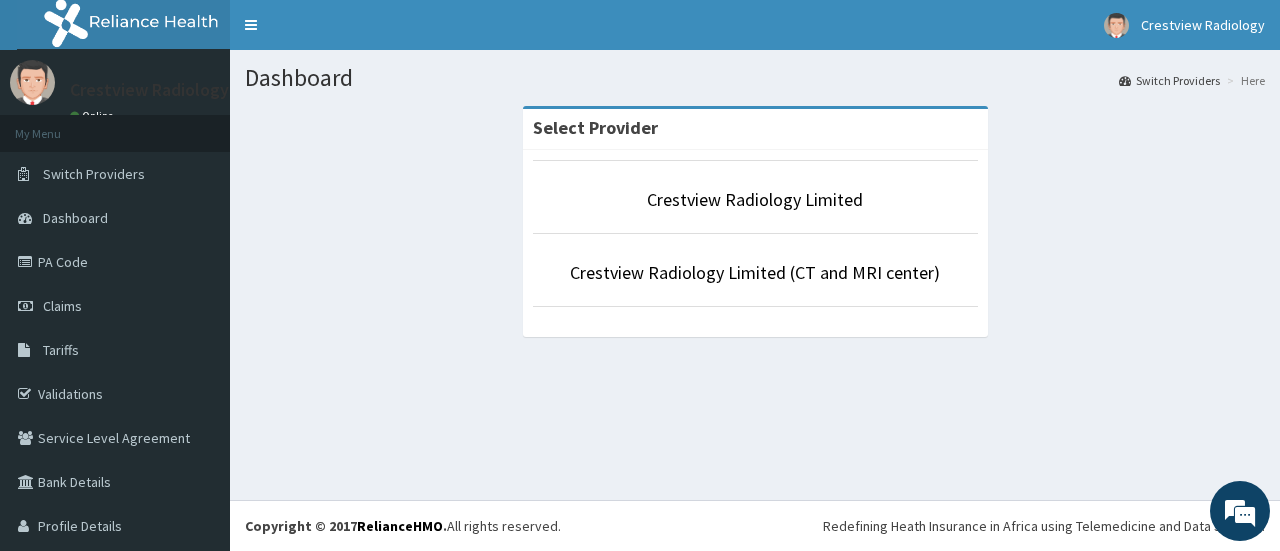 scroll, scrollTop: 0, scrollLeft: 0, axis: both 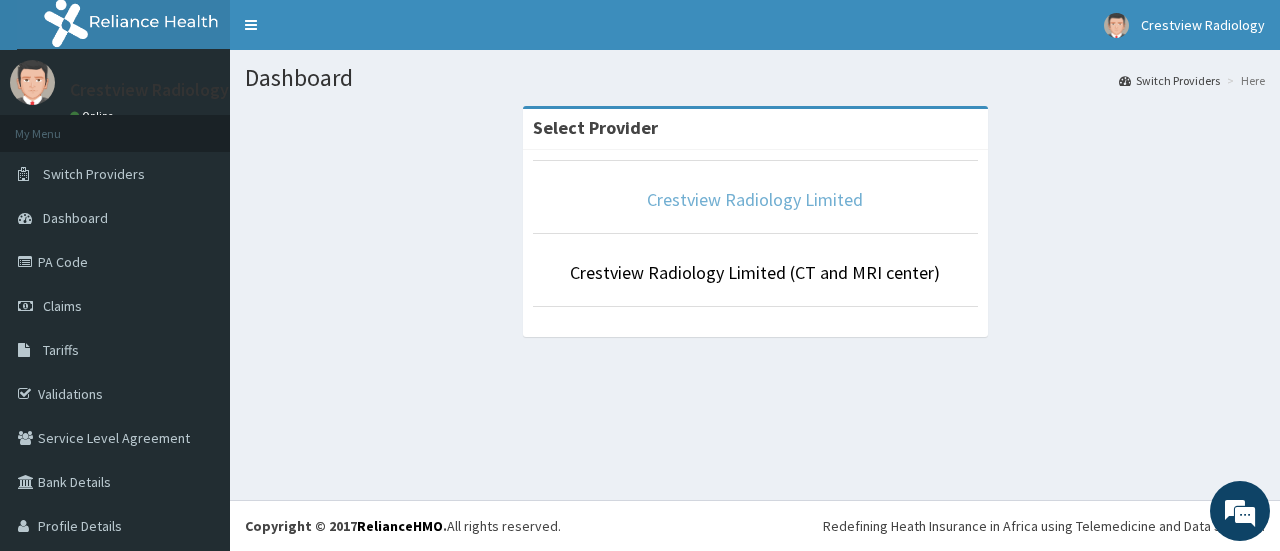 click on "Crestview Radiology Limited" at bounding box center [755, 199] 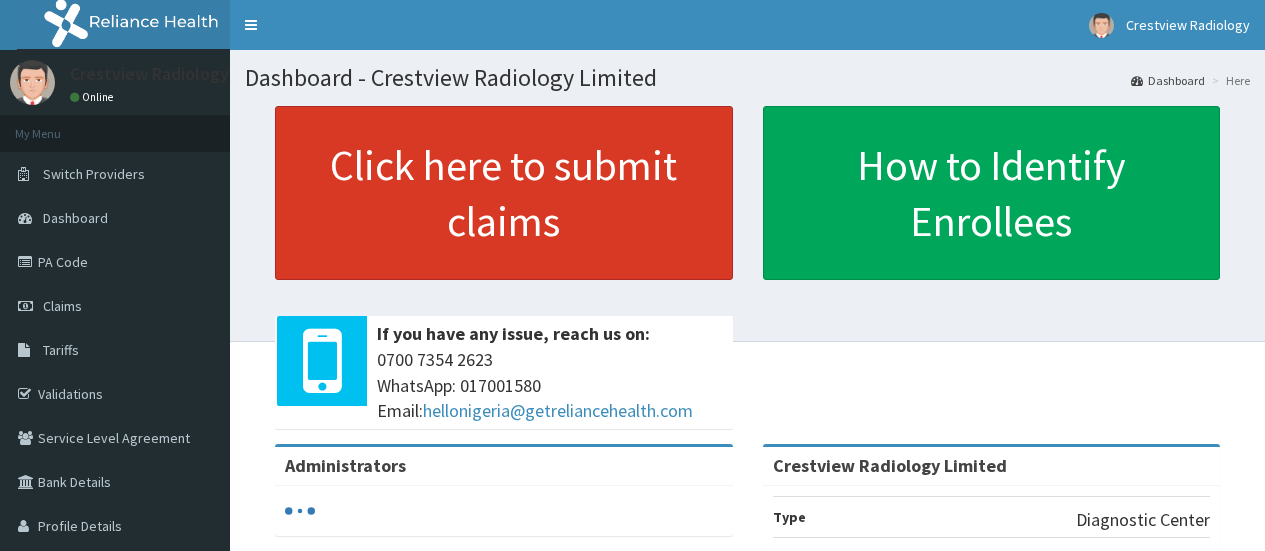 scroll, scrollTop: 0, scrollLeft: 0, axis: both 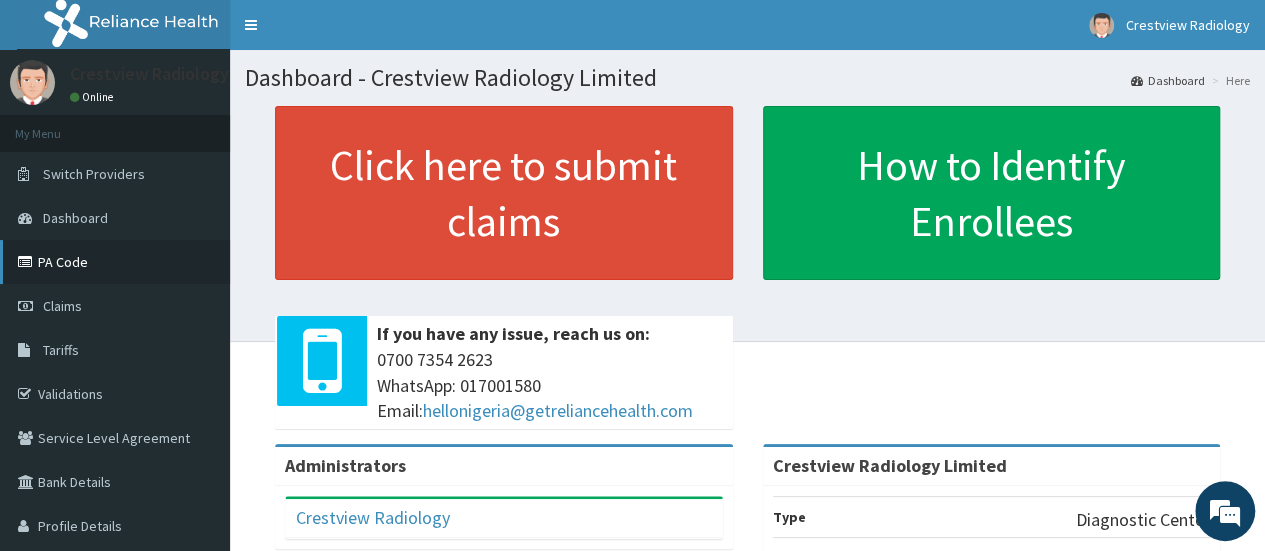 click on "PA Code" at bounding box center (115, 262) 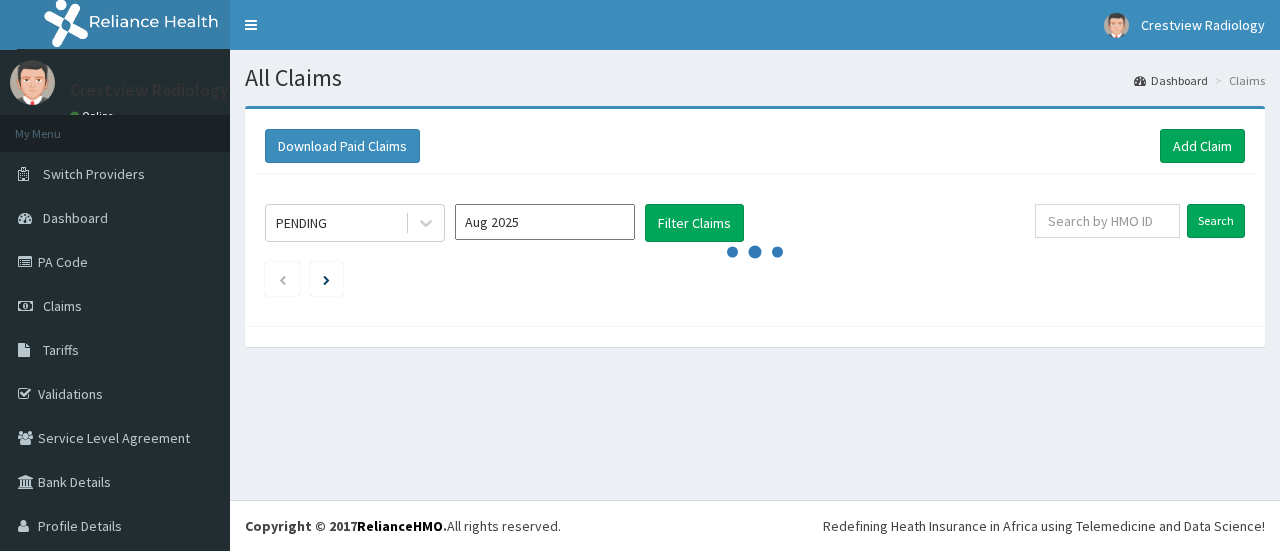 scroll, scrollTop: 0, scrollLeft: 0, axis: both 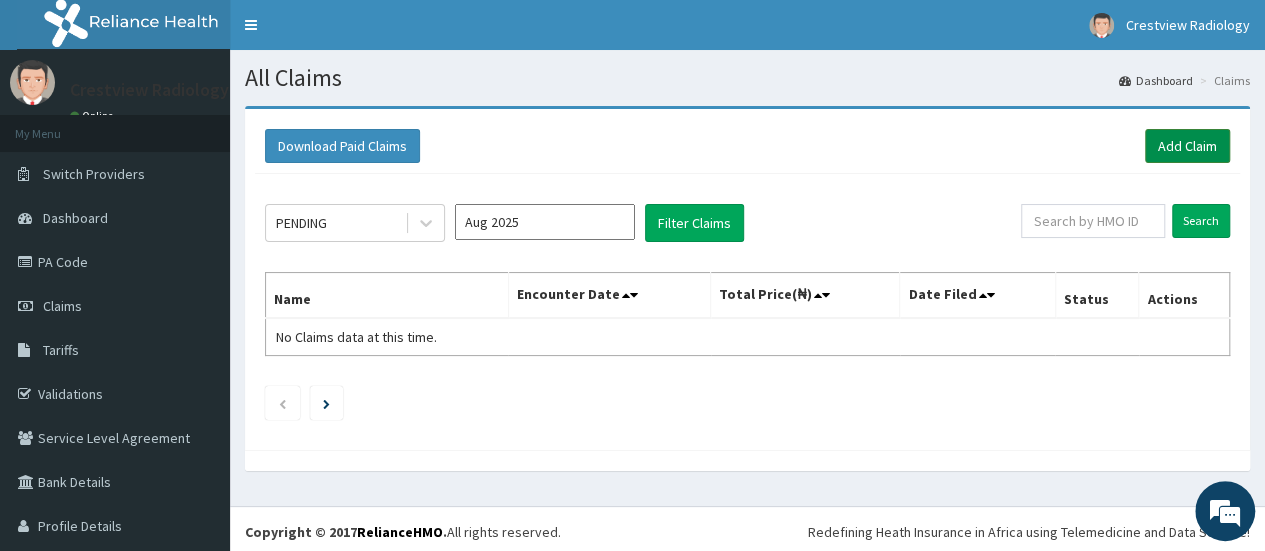 click on "Add Claim" at bounding box center (1187, 146) 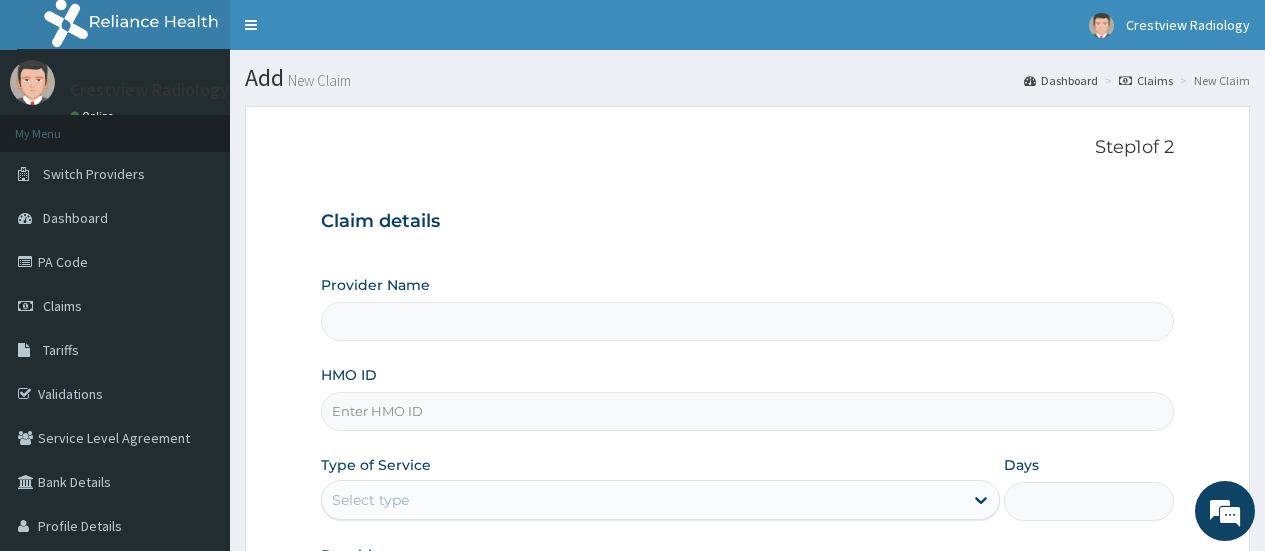 scroll, scrollTop: 0, scrollLeft: 0, axis: both 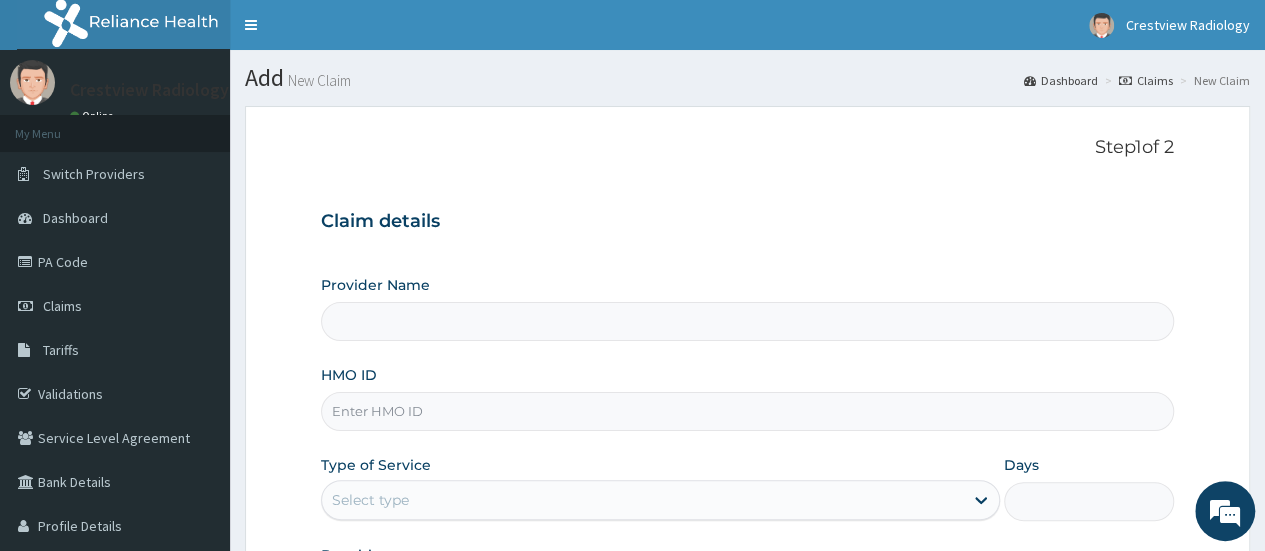 type on "Crestview Radiology Limited" 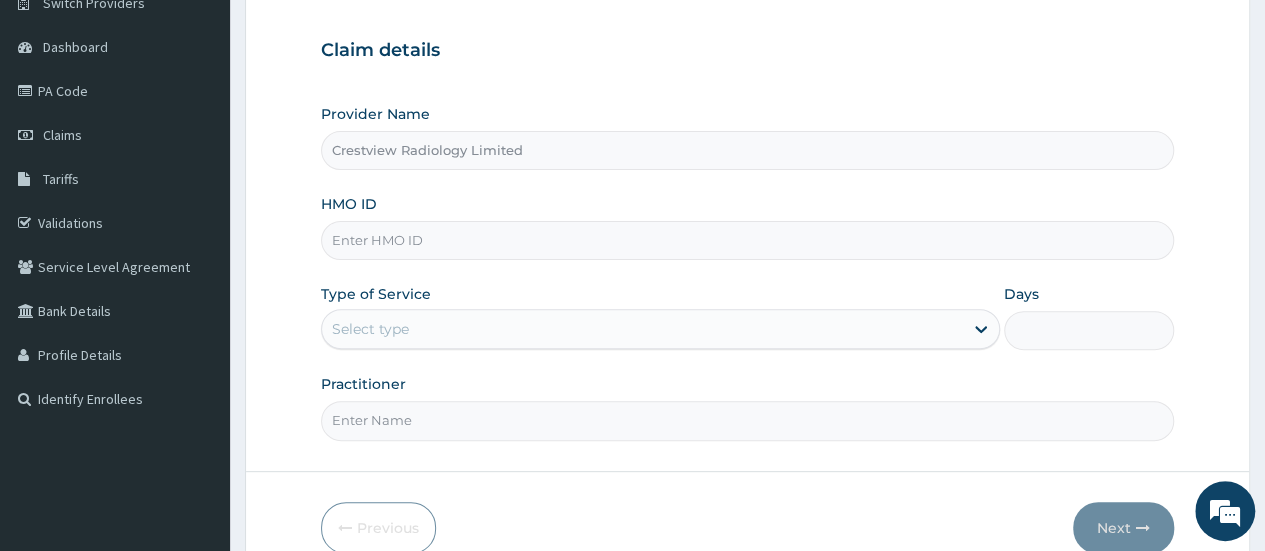 scroll, scrollTop: 266, scrollLeft: 0, axis: vertical 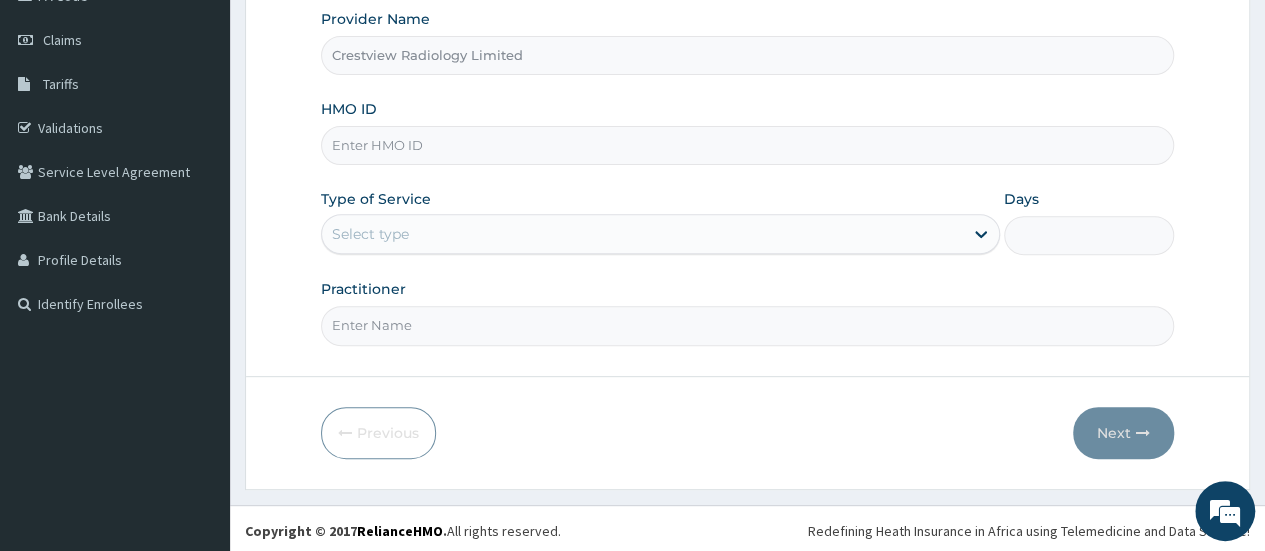 paste on "ham/10088/a" 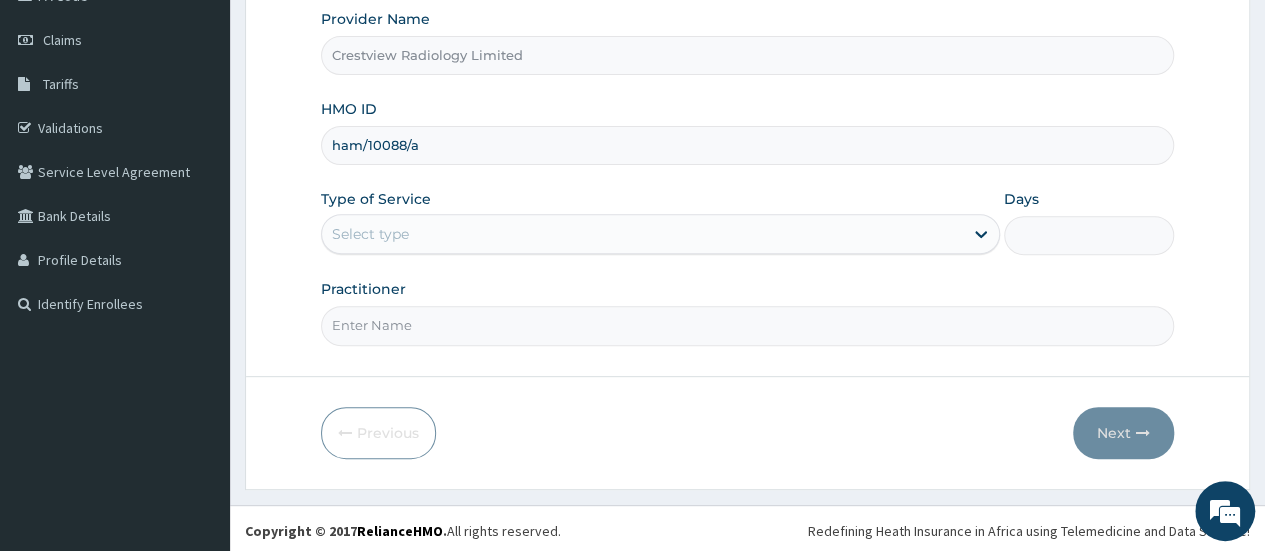 type on "ham/10088/a" 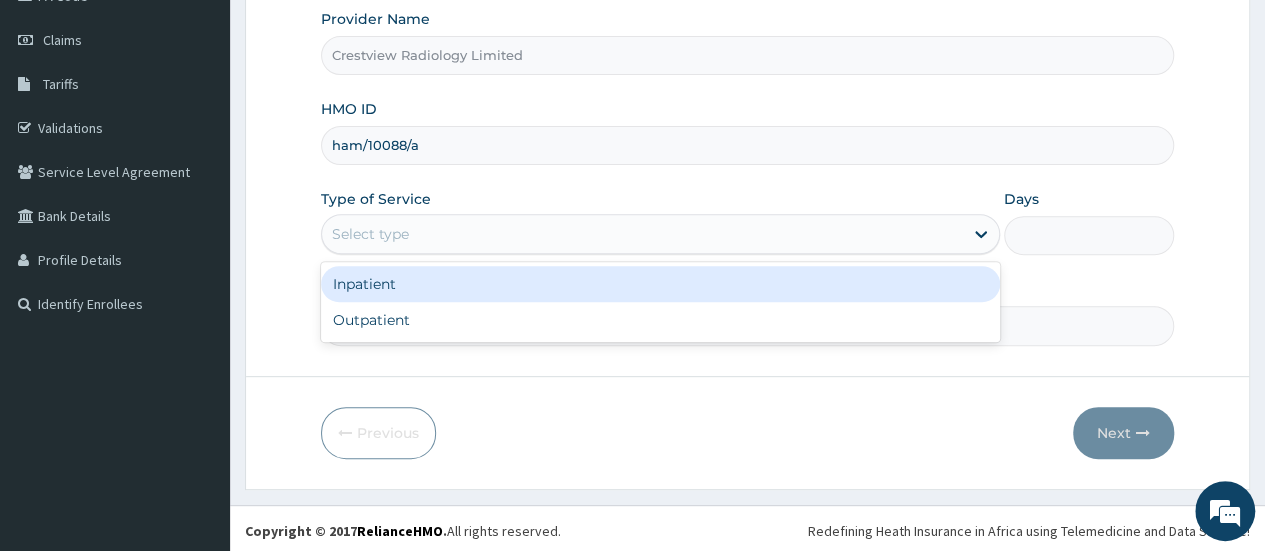 drag, startPoint x: 405, startPoint y: 228, endPoint x: 377, endPoint y: 283, distance: 61.7171 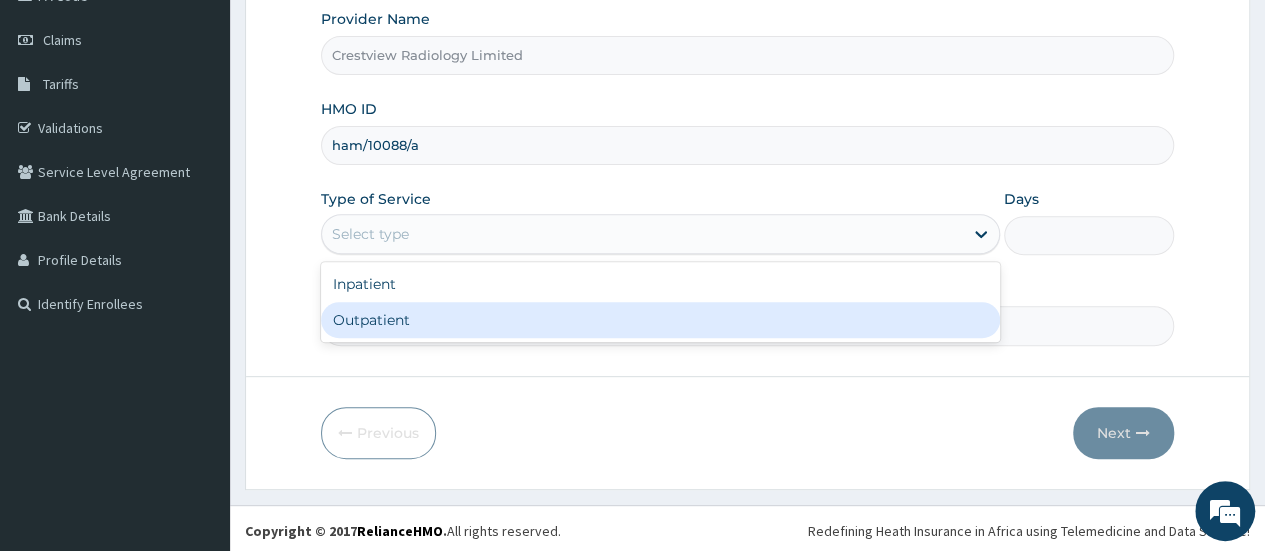 click on "Outpatient" at bounding box center (660, 320) 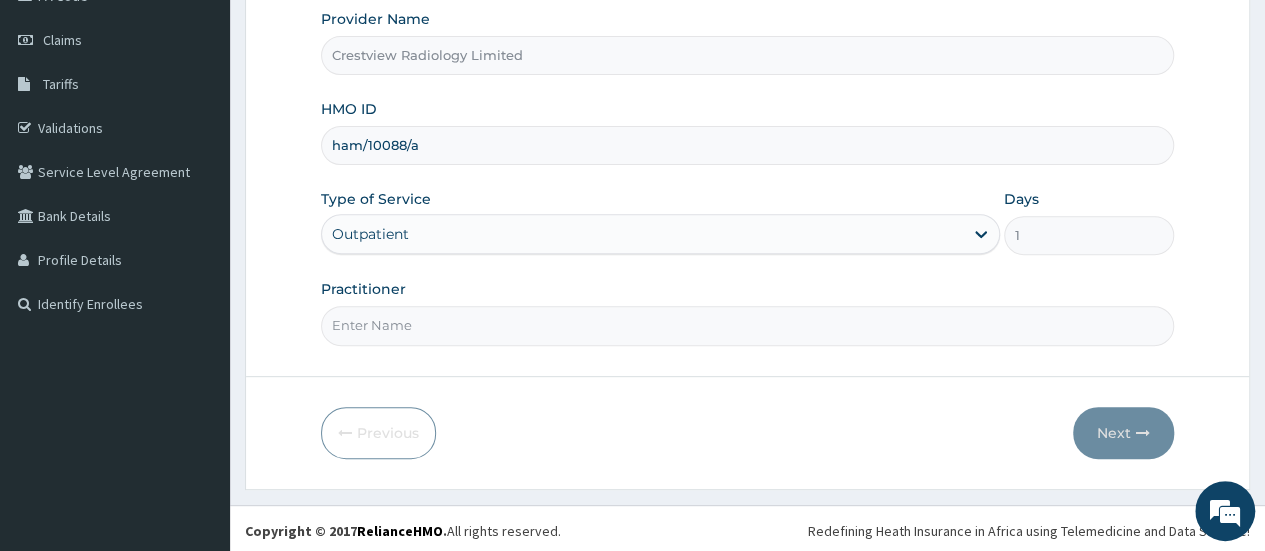 click on "Practitioner" at bounding box center (747, 325) 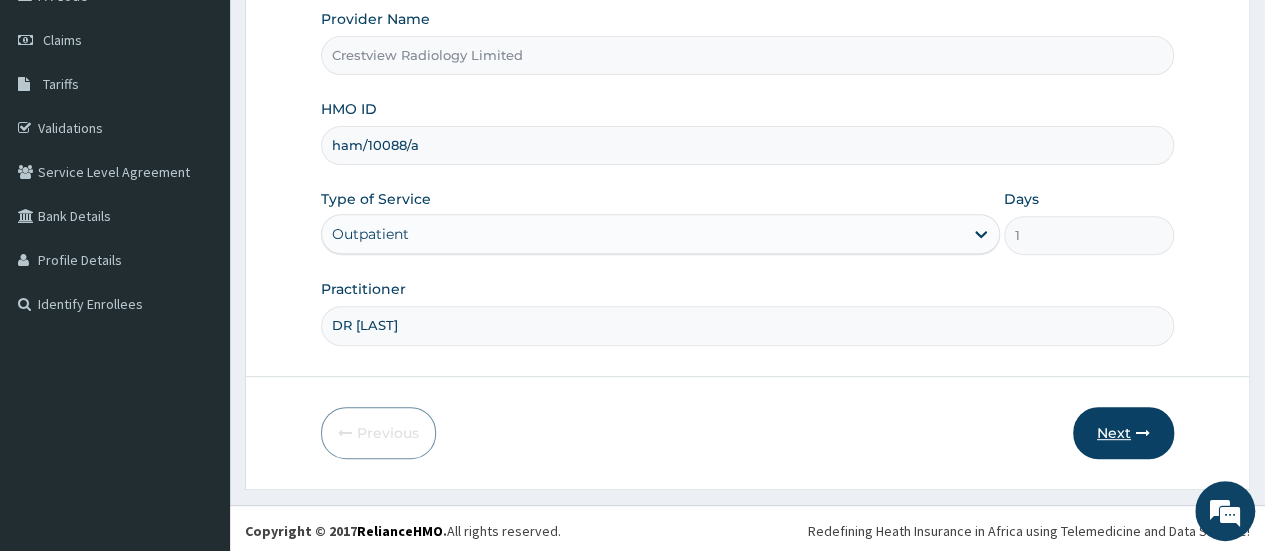 click on "Next" at bounding box center (1123, 433) 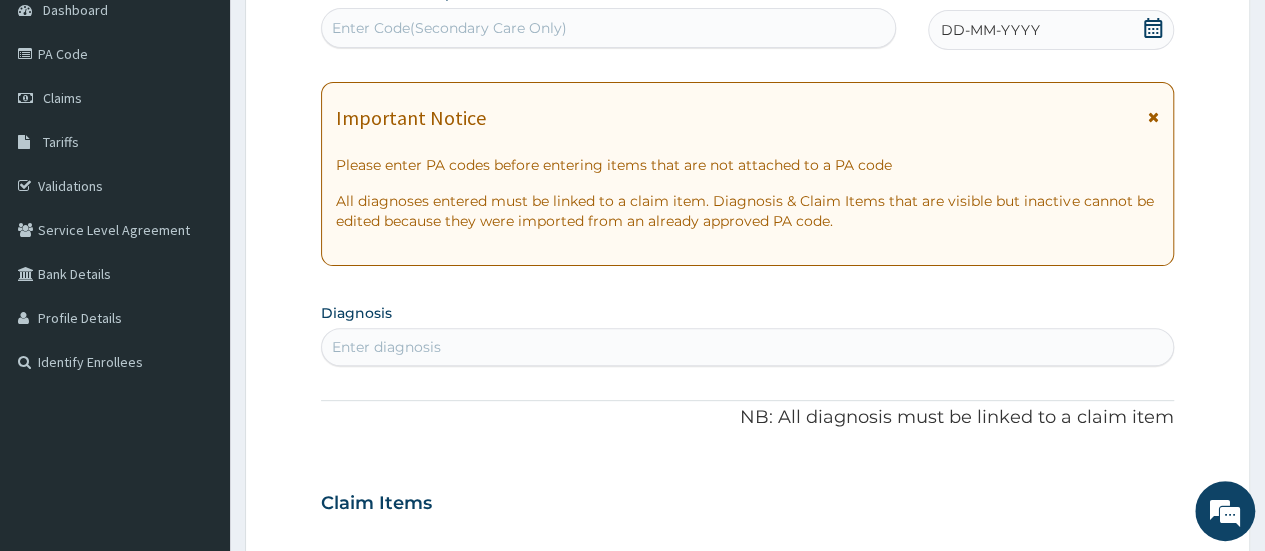 scroll, scrollTop: 166, scrollLeft: 0, axis: vertical 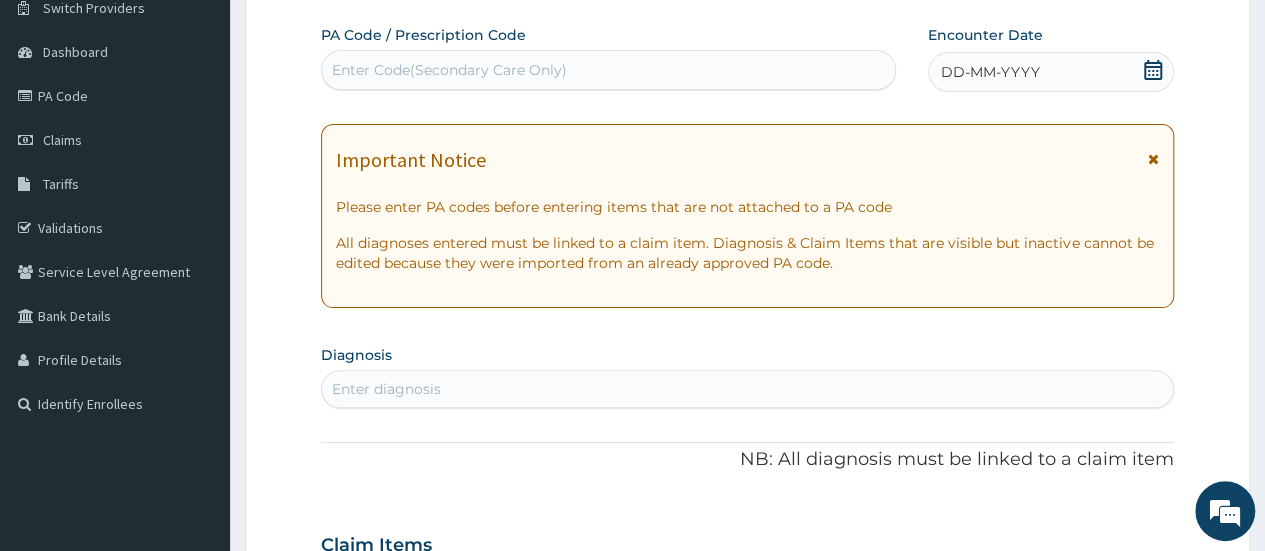 drag, startPoint x: 444, startPoint y: 66, endPoint x: 447, endPoint y: 37, distance: 29.15476 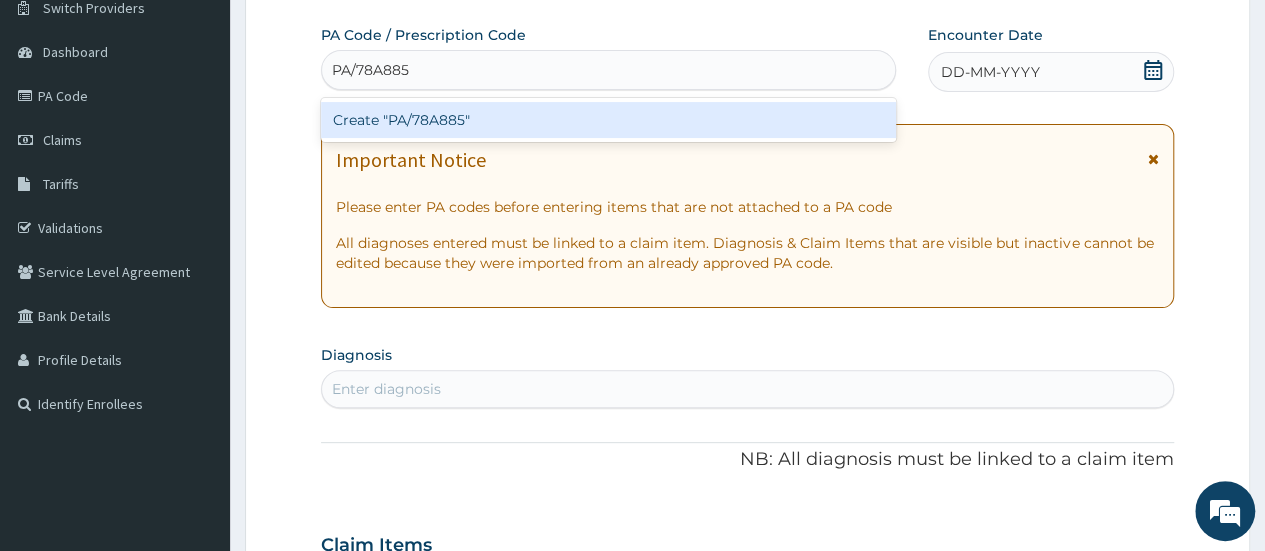 click on "Create "PA/78A885"" at bounding box center [608, 120] 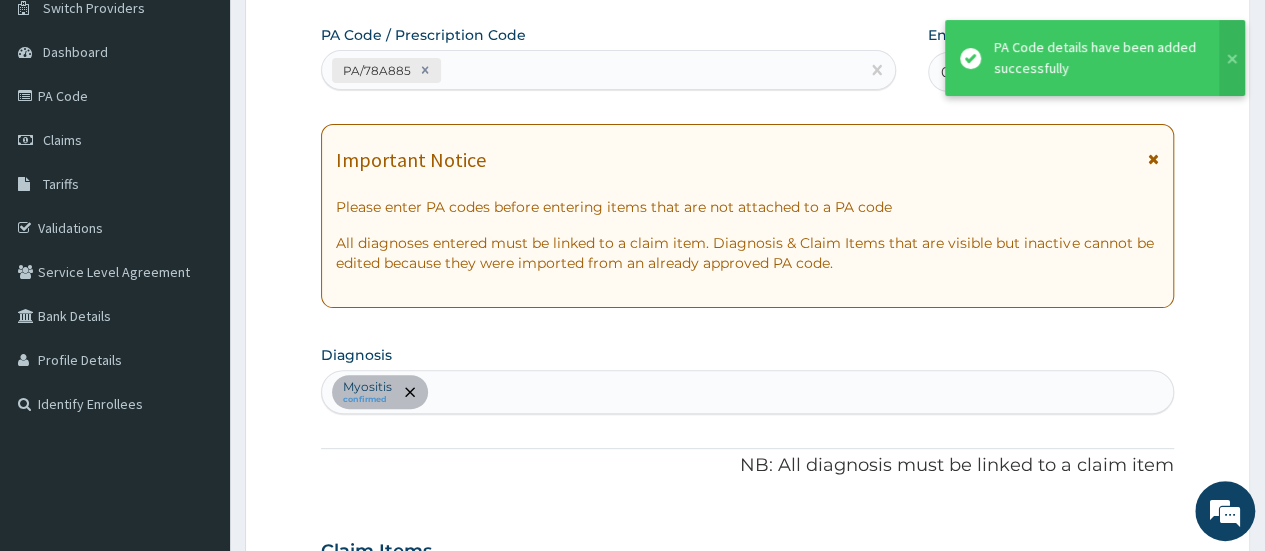 scroll, scrollTop: 624, scrollLeft: 0, axis: vertical 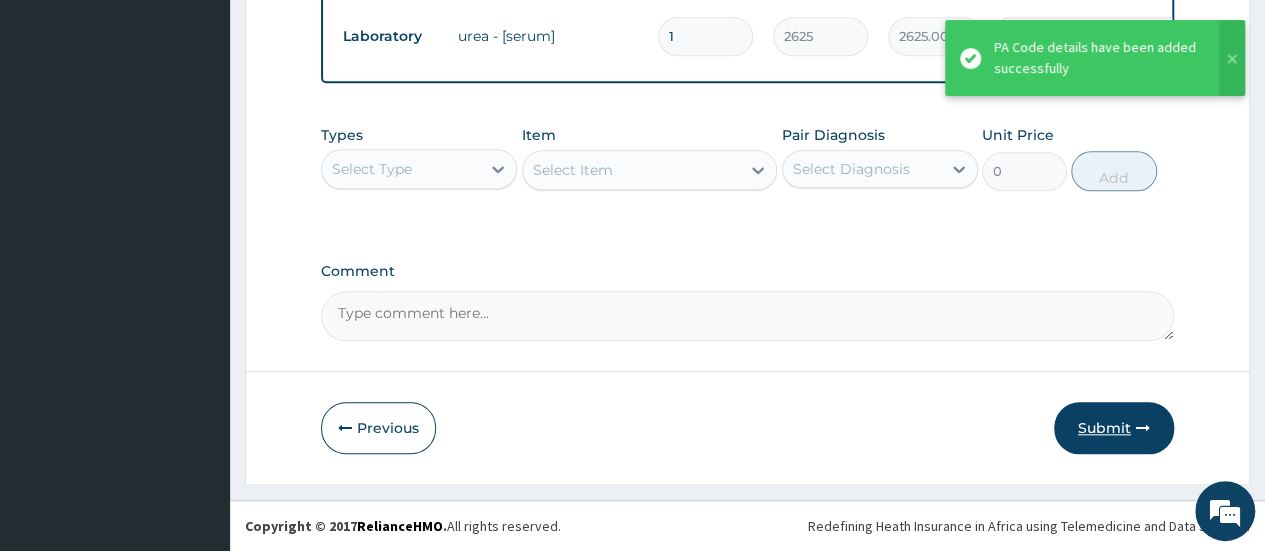 click on "Submit" at bounding box center [1114, 428] 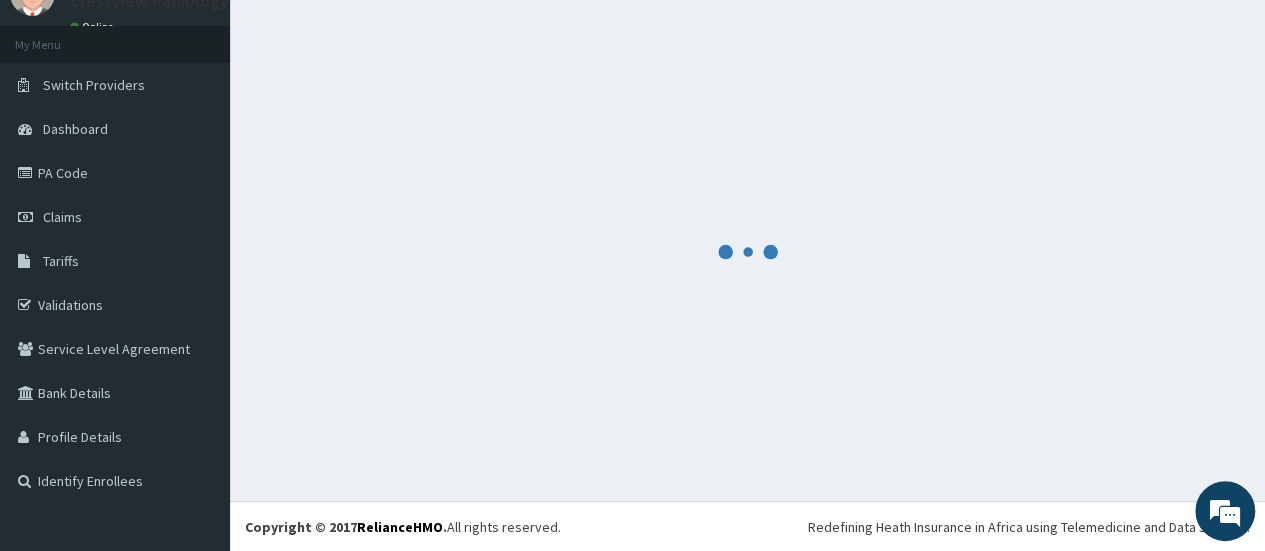 scroll, scrollTop: 877, scrollLeft: 0, axis: vertical 